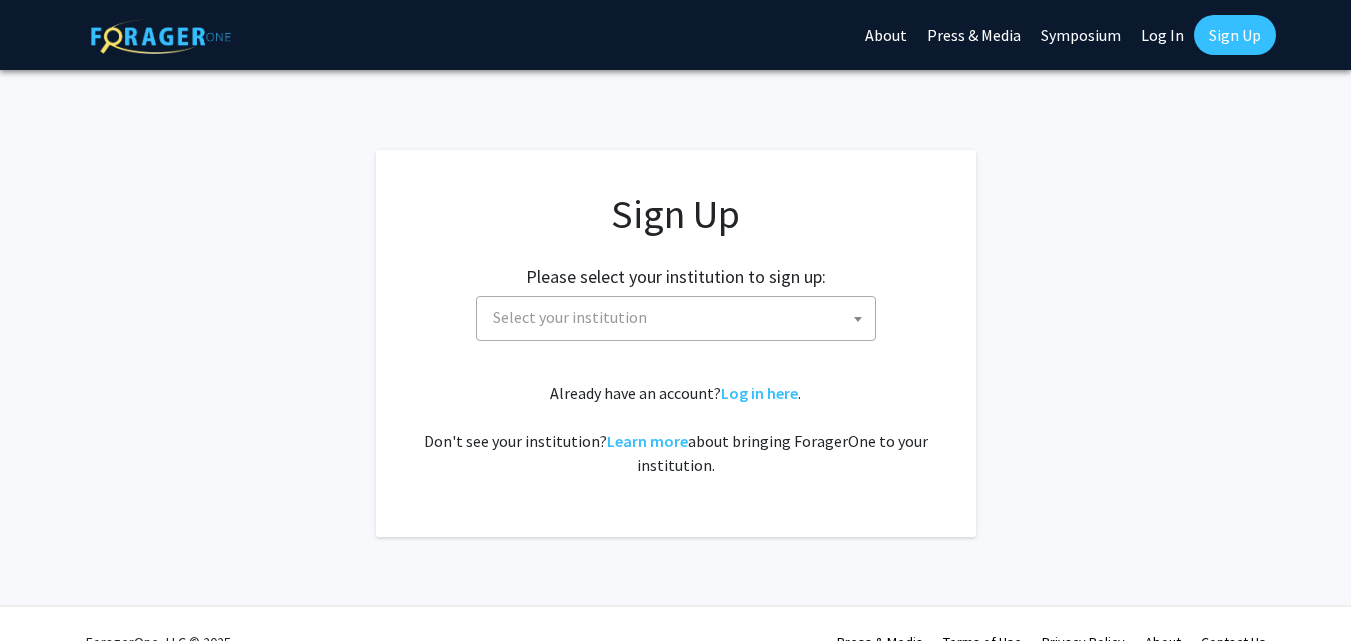 scroll, scrollTop: 0, scrollLeft: 0, axis: both 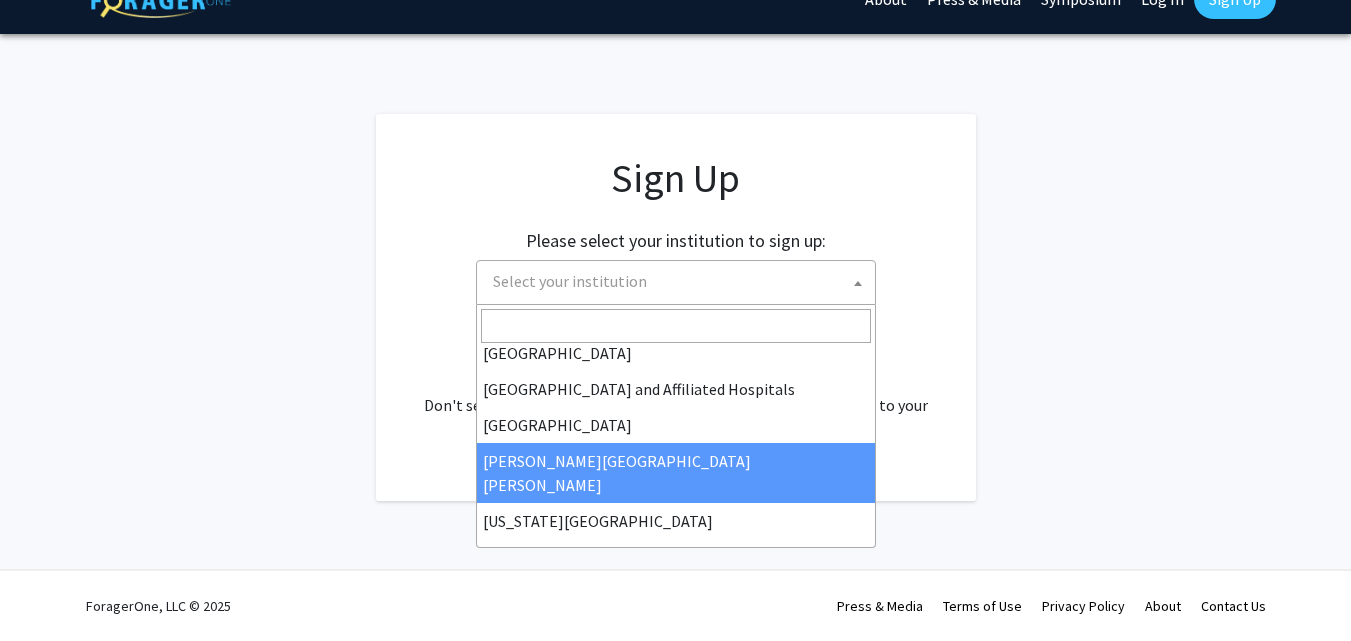 select on "1" 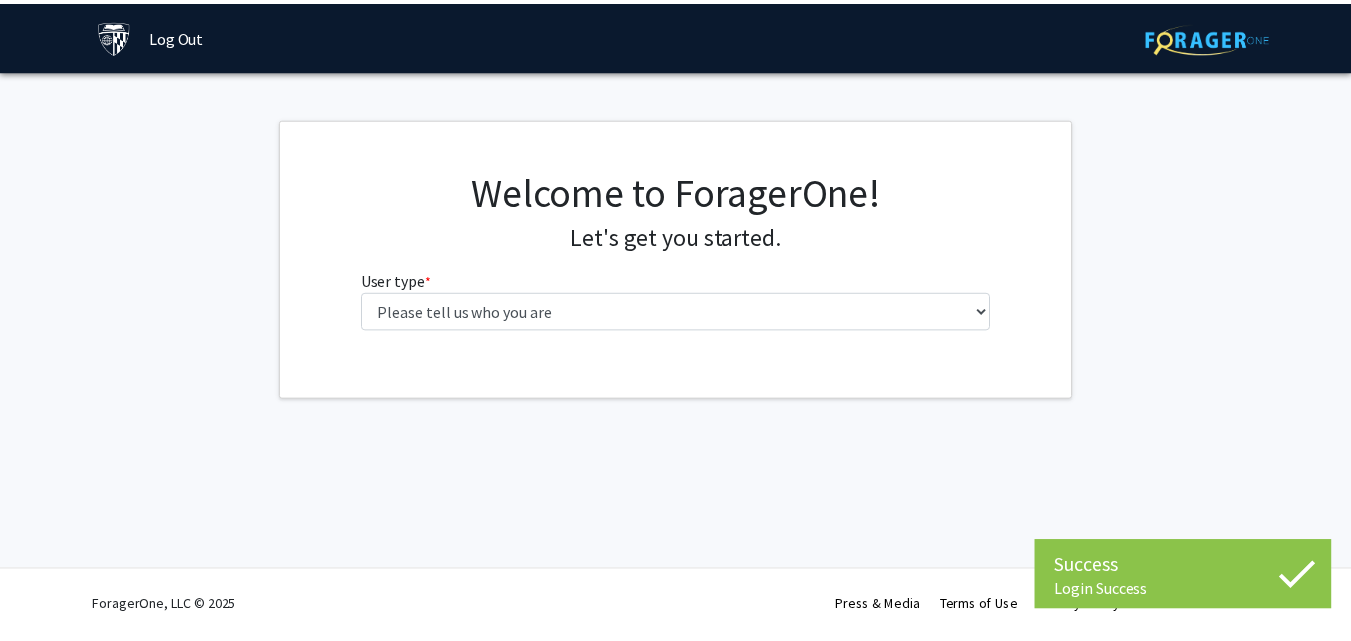 scroll, scrollTop: 0, scrollLeft: 0, axis: both 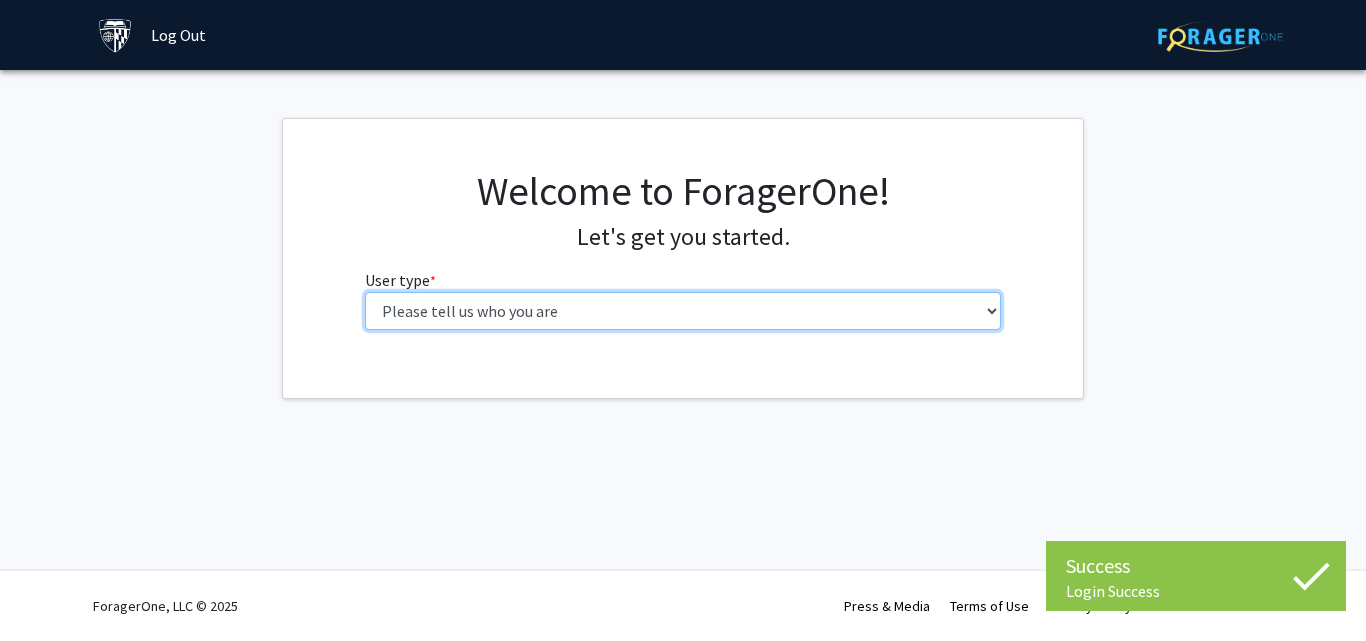 click on "Please tell us who you are  Undergraduate Student   Master's Student   Doctoral Candidate (PhD, MD, DMD, PharmD, etc.)   Postdoctoral Researcher / Research Staff / Medical Resident / Medical Fellow   Faculty   Administrative Staff" at bounding box center (683, 311) 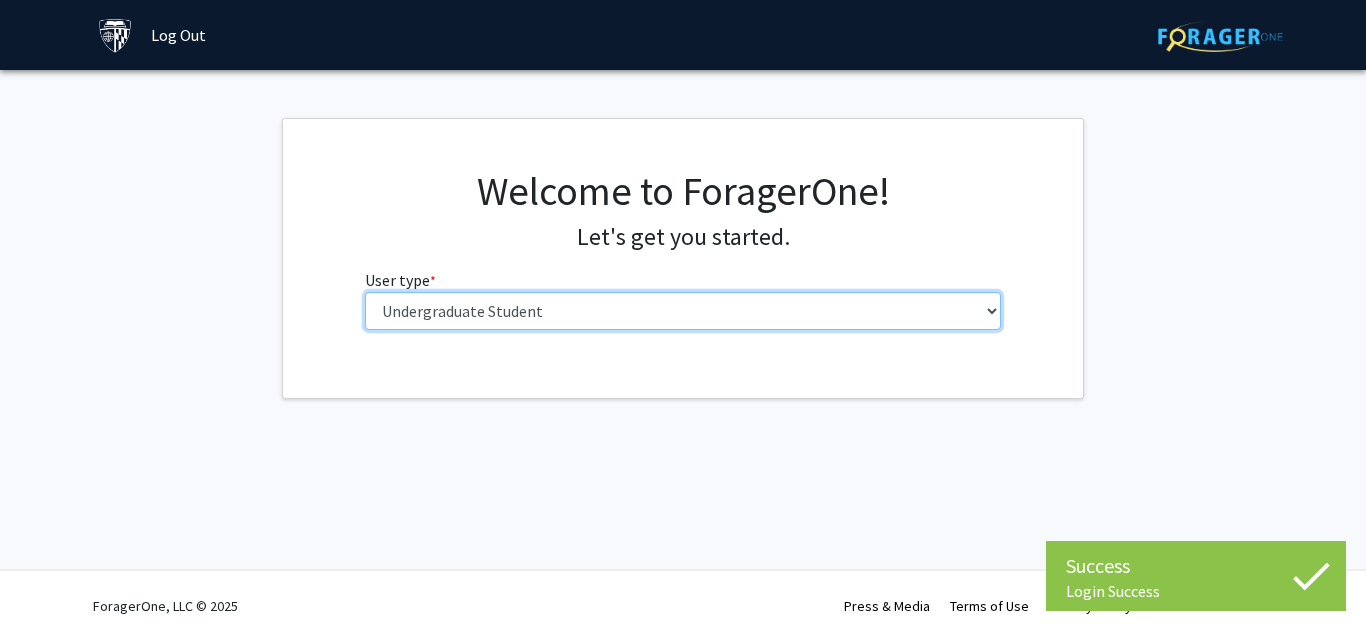 click on "Please tell us who you are  Undergraduate Student   Master's Student   Doctoral Candidate (PhD, MD, DMD, PharmD, etc.)   Postdoctoral Researcher / Research Staff / Medical Resident / Medical Fellow   Faculty   Administrative Staff" at bounding box center [683, 311] 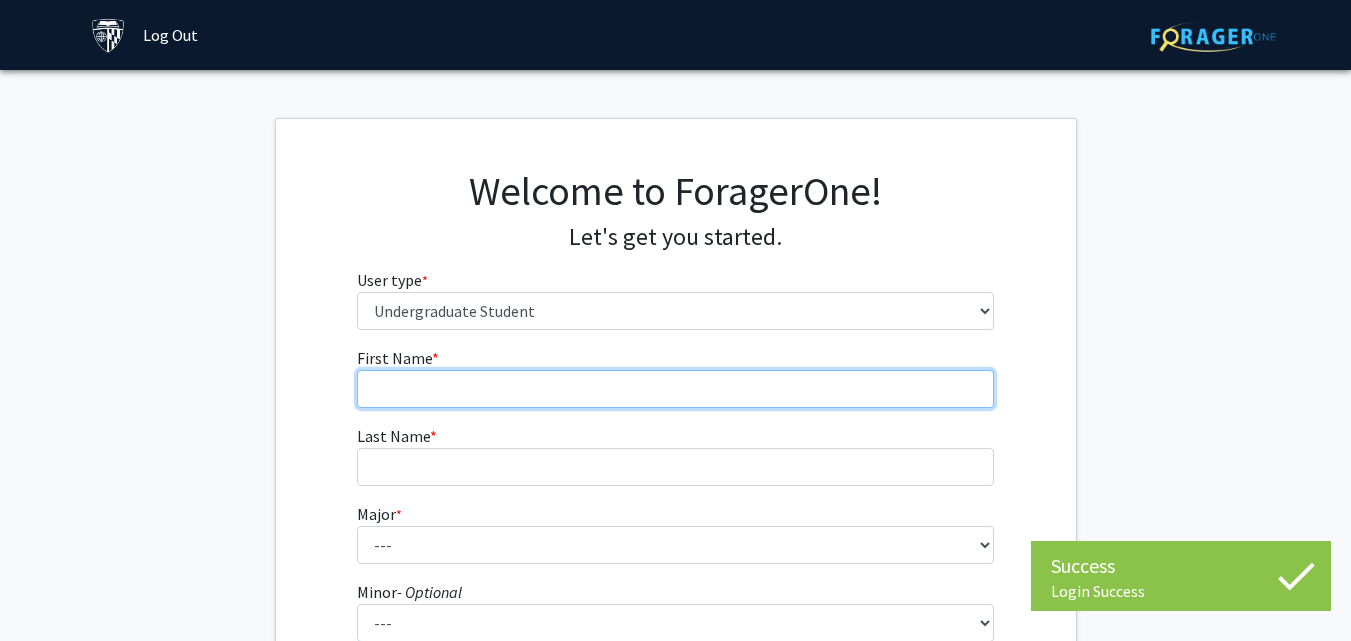 click on "First Name * required" at bounding box center (675, 389) 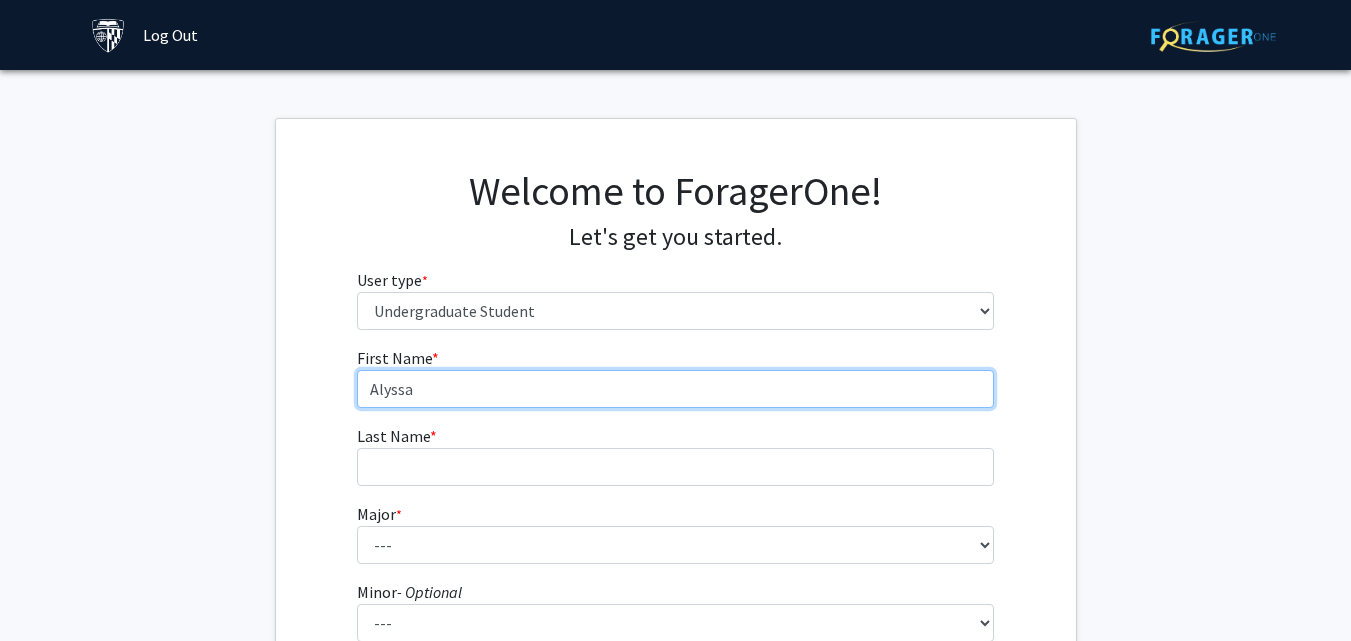 type on "Alyssa" 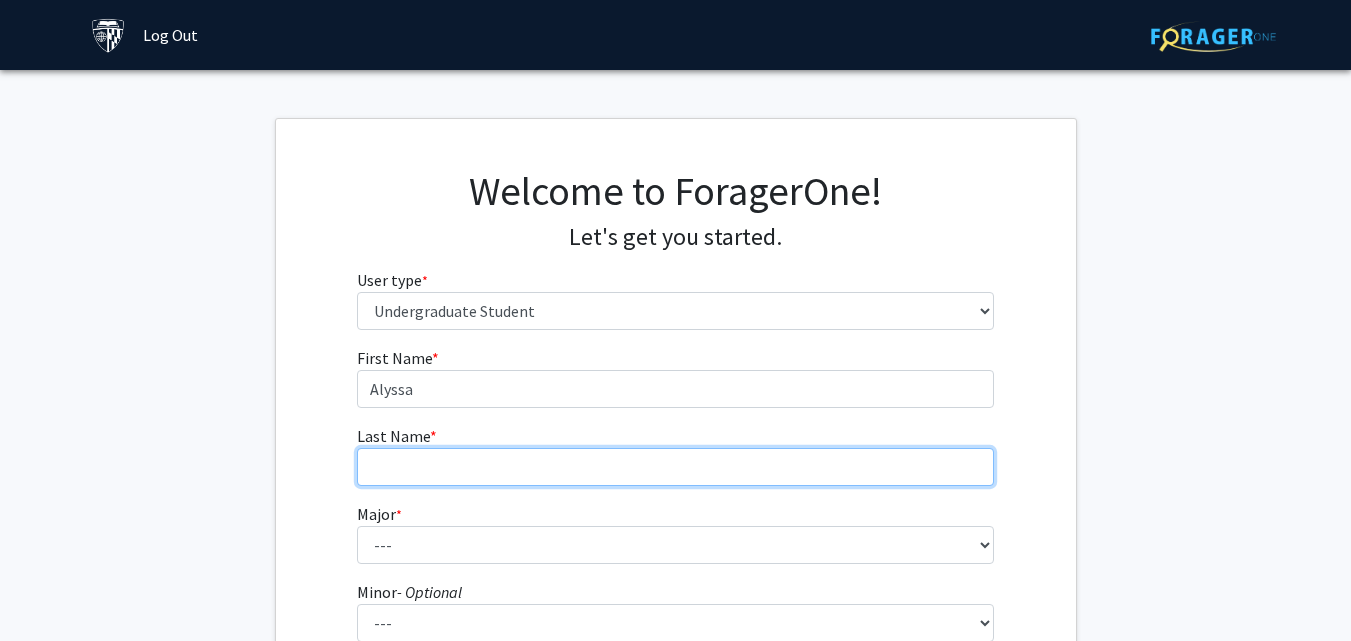 click on "Last Name * required" at bounding box center [675, 467] 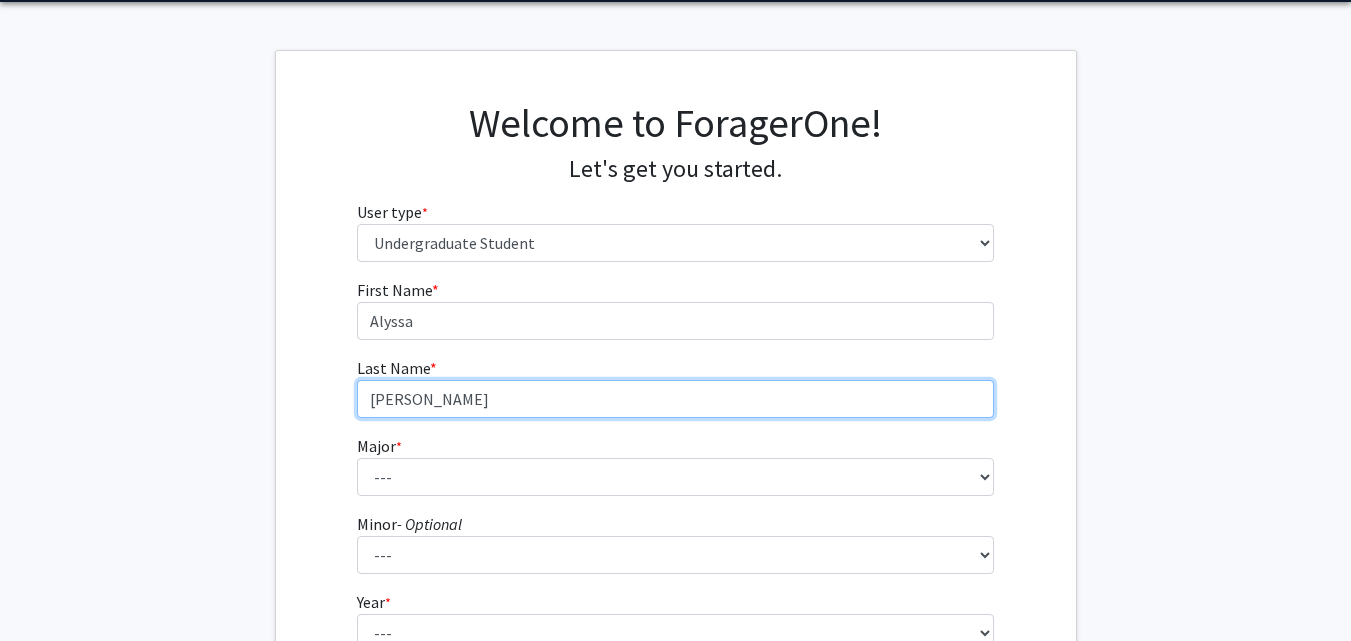 scroll, scrollTop: 100, scrollLeft: 0, axis: vertical 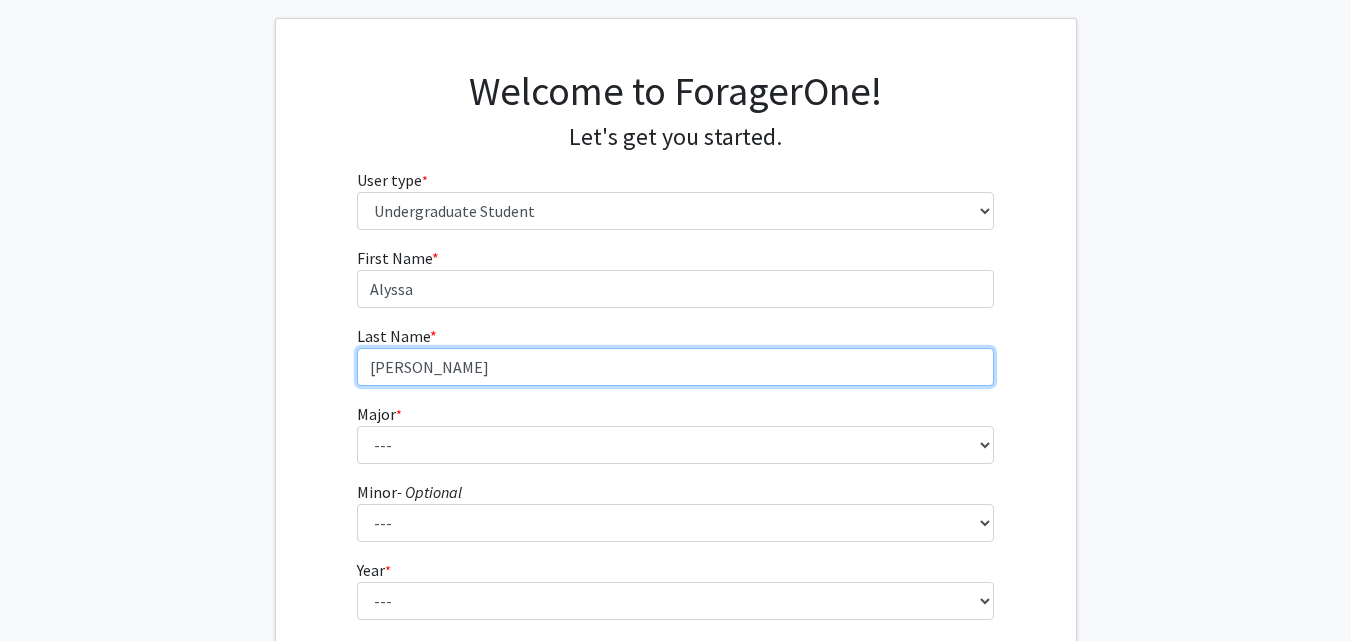 type on "Goldenberg" 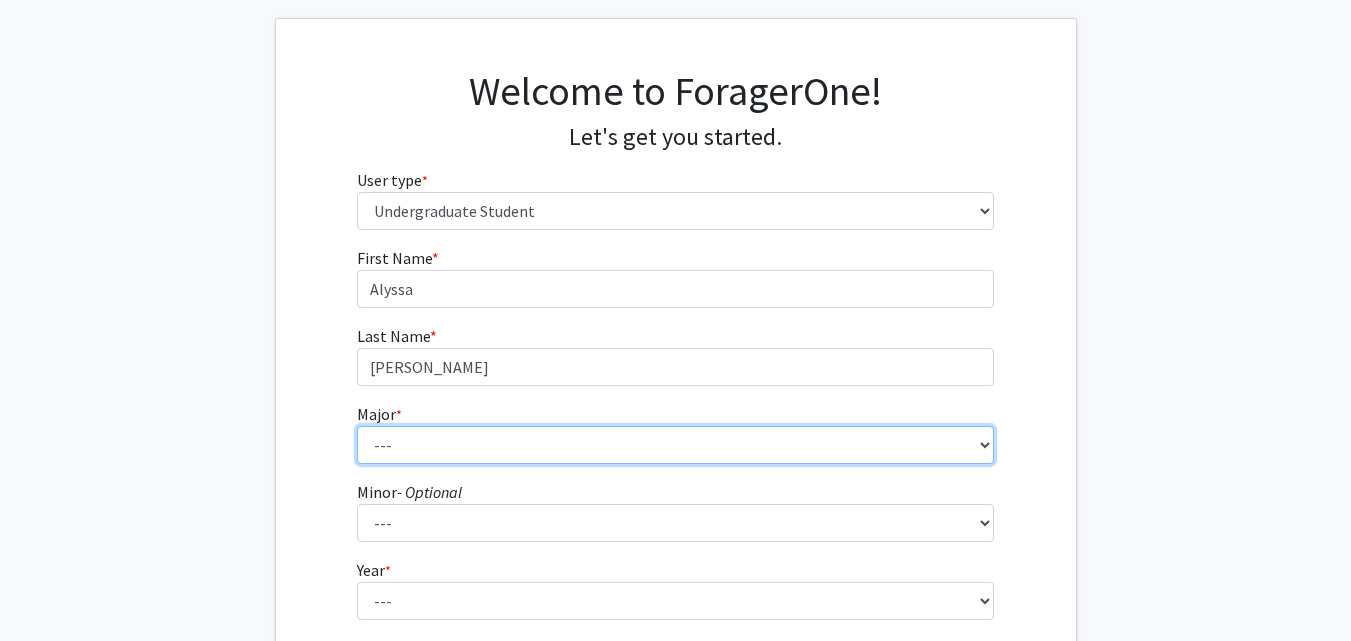 click on "---  Africana Studies   Anthropology   Applied Mathematics & Statistics   Archaeology   Behavioral Biology   Biology   Biomedical Engineering   Biophysics   Chemical & Biomolecular Engineering   Chemistry   Civil Engineering   Classics   Cognitive Science   Computer Engineering   Computer Science   Earth & Planetary Sciences   East Asian Studies   Economics   Electrical Engineering   Engineering Mechanics   English   Environmental Engineering   Environmental Science   Film & Media Studies   French   General Engineering   Geography   German   Global Environmental Change & Sustainability   History   History of Art   History of Science & Technology   Interdisciplinary Studies   International Studies   Italian   Latin American Studies   Materials Science & Engineering   Mathematics   Mechanical Engineering   Medicine, Science & the Humanities   Molecular & Cellular Biology   Music   Natural Sciences   Near Eastern Studies   Neuroscience   Philosophy   Physics   Political Science   Psychology   Romance Languages" at bounding box center (675, 445) 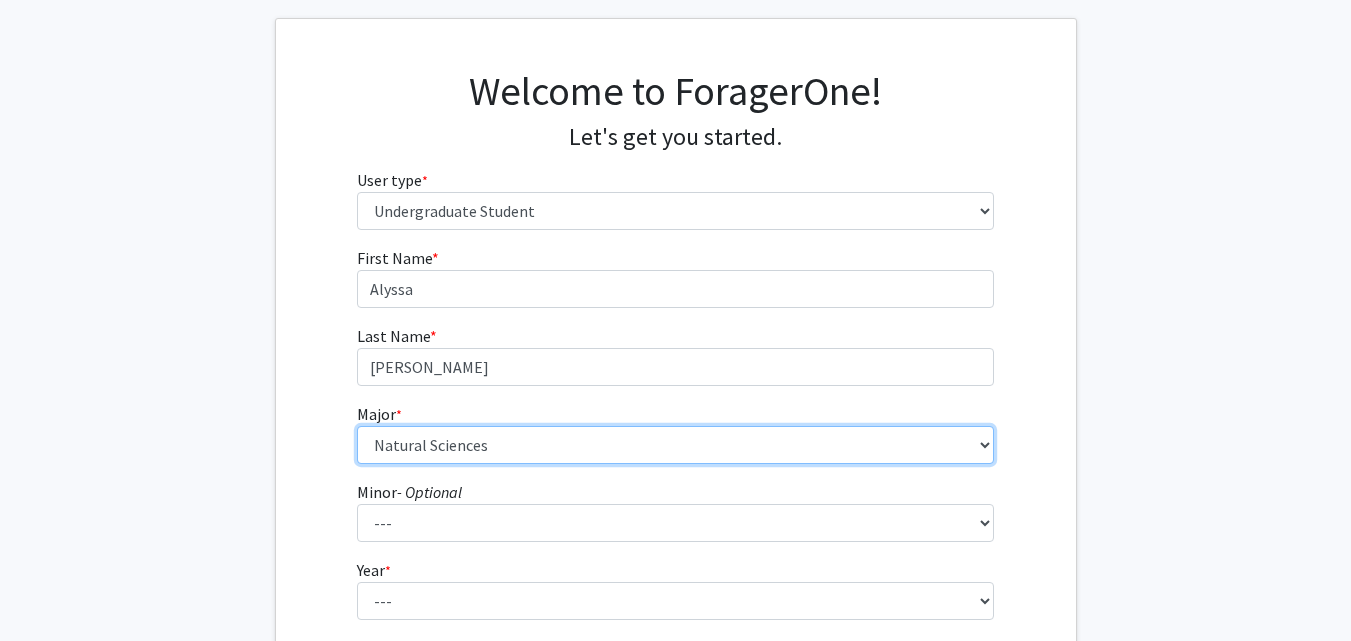click on "---  Africana Studies   Anthropology   Applied Mathematics & Statistics   Archaeology   Behavioral Biology   Biology   Biomedical Engineering   Biophysics   Chemical & Biomolecular Engineering   Chemistry   Civil Engineering   Classics   Cognitive Science   Computer Engineering   Computer Science   Earth & Planetary Sciences   East Asian Studies   Economics   Electrical Engineering   Engineering Mechanics   English   Environmental Engineering   Environmental Science   Film & Media Studies   French   General Engineering   Geography   German   Global Environmental Change & Sustainability   History   History of Art   History of Science & Technology   Interdisciplinary Studies   International Studies   Italian   Latin American Studies   Materials Science & Engineering   Mathematics   Mechanical Engineering   Medicine, Science & the Humanities   Molecular & Cellular Biology   Music   Natural Sciences   Near Eastern Studies   Neuroscience   Philosophy   Physics   Political Science   Psychology   Romance Languages" at bounding box center (675, 445) 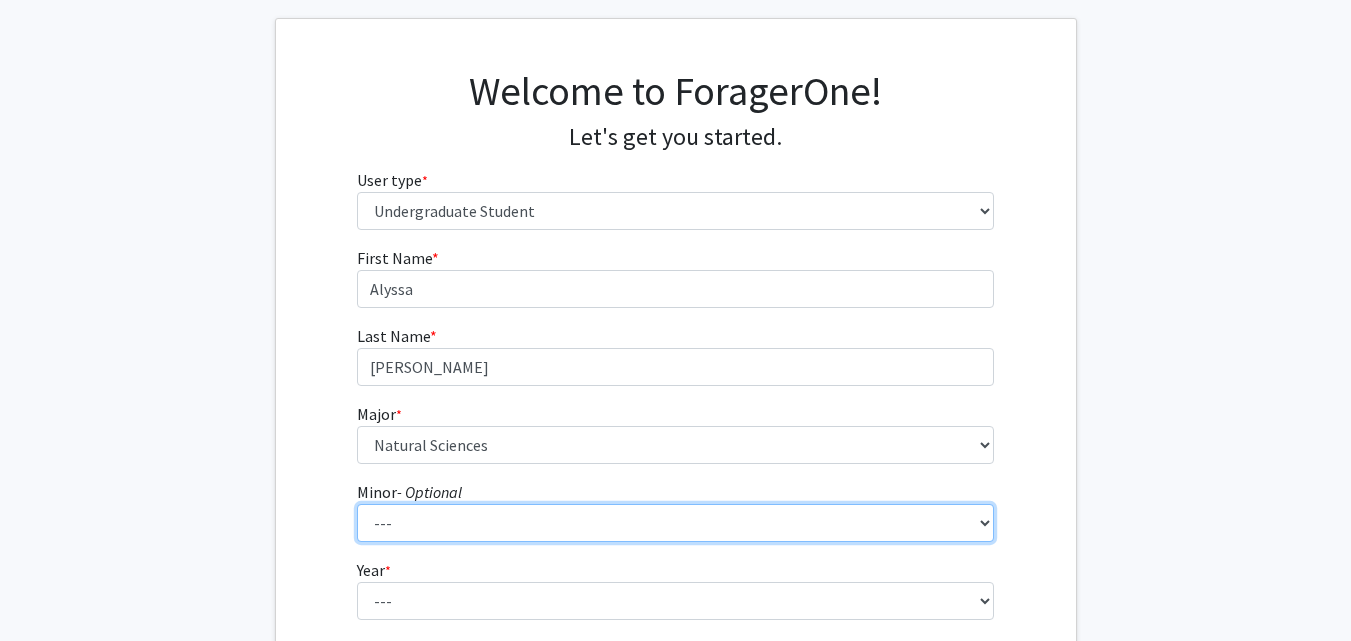 click on "---  Accounting and Financial Management   Africana Studies   Anthropology   Applied Mathematics & Statistics   Bioethics   Business   Civil Engineering   Classics   Computational Medicine   Computer Integrated Surgery   Computer Science   Earth & Planetary Sciences   Economics   Engineering for Sustainable Development   English   Entrepreneurship & Management   Environmental Engineering   Film & Media Studies   Financial Economics   French   German   Global Environmental Change & Sustainability   History   History of Art   History of Science & Technology   Islamic Studies   Italian   Jewish Studies   Latin American Studies   Linguistics   Marketing & Communications   Mathematics   Museums & Society   Music   Near Eastern Studies   Philosophy   Physics   Psychology   Robotics   Social Policy   Space Science & Engineering   Spanish for the Professions   Spanish Language & Hispanic Culture   Theatre Arts & Studies   Visual Arts   Women, Gender, and Sexuality" at bounding box center (675, 523) 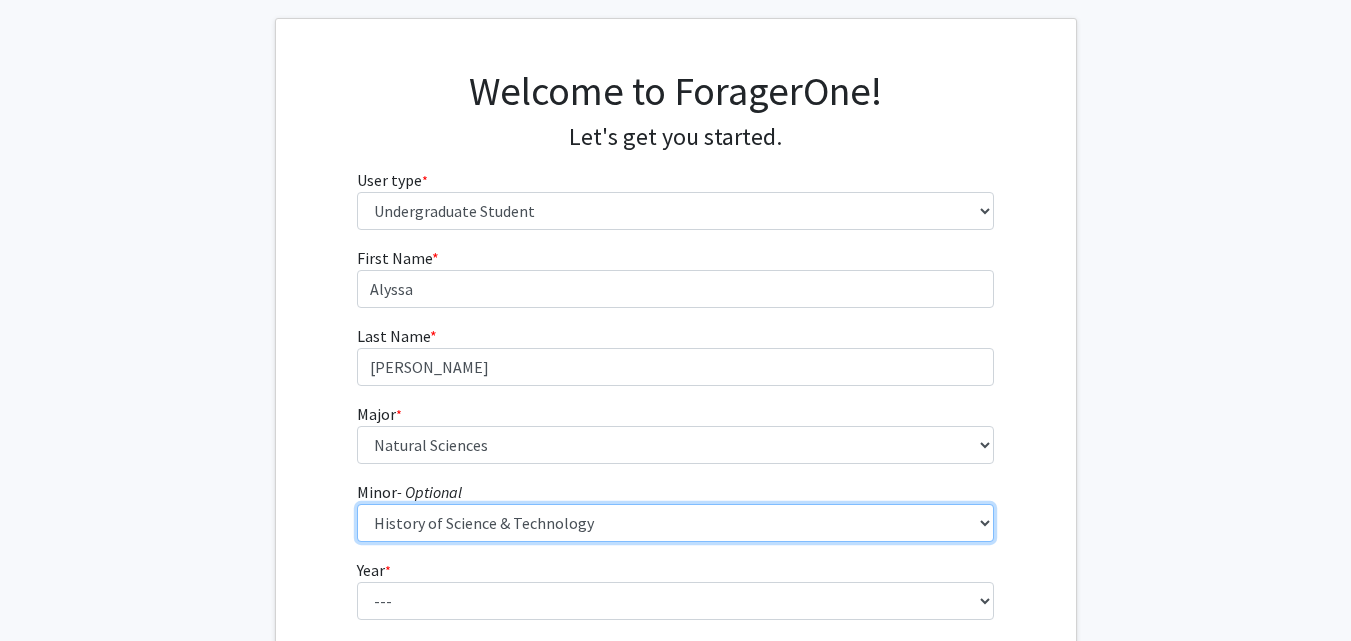 click on "---  Accounting and Financial Management   Africana Studies   Anthropology   Applied Mathematics & Statistics   Bioethics   Business   Civil Engineering   Classics   Computational Medicine   Computer Integrated Surgery   Computer Science   Earth & Planetary Sciences   Economics   Engineering for Sustainable Development   English   Entrepreneurship & Management   Environmental Engineering   Film & Media Studies   Financial Economics   French   German   Global Environmental Change & Sustainability   History   History of Art   History of Science & Technology   Islamic Studies   Italian   Jewish Studies   Latin American Studies   Linguistics   Marketing & Communications   Mathematics   Museums & Society   Music   Near Eastern Studies   Philosophy   Physics   Psychology   Robotics   Social Policy   Space Science & Engineering   Spanish for the Professions   Spanish Language & Hispanic Culture   Theatre Arts & Studies   Visual Arts   Women, Gender, and Sexuality" at bounding box center (675, 523) 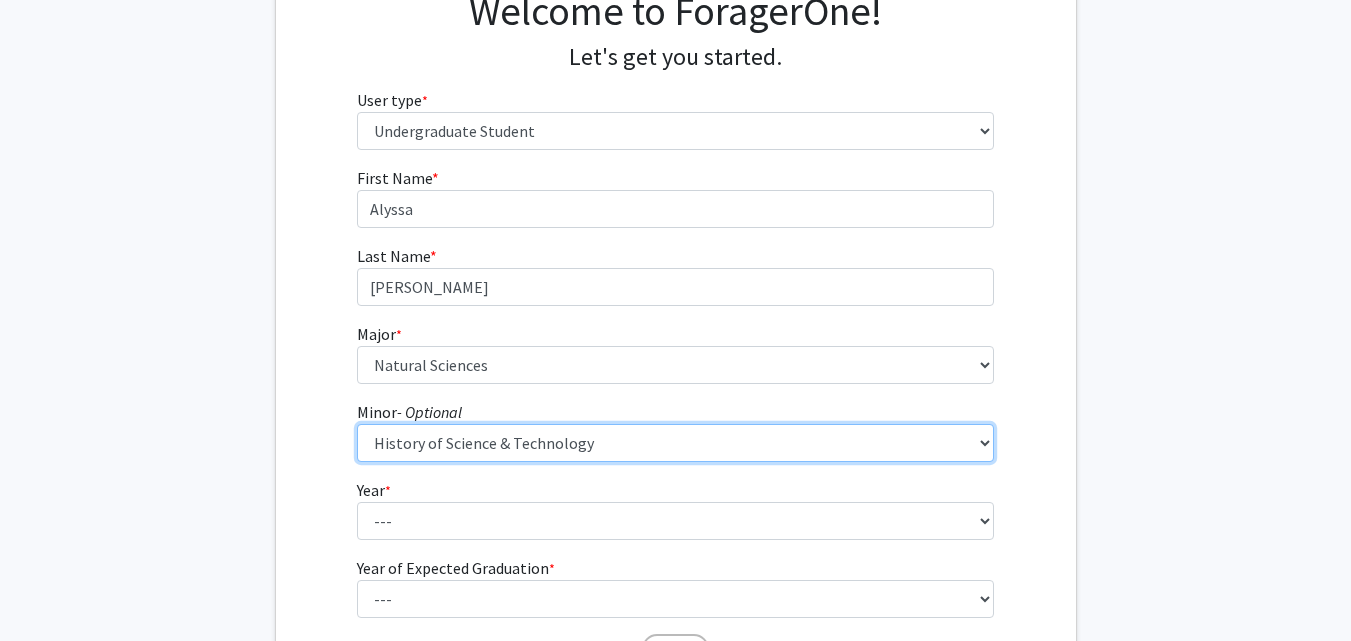 scroll, scrollTop: 300, scrollLeft: 0, axis: vertical 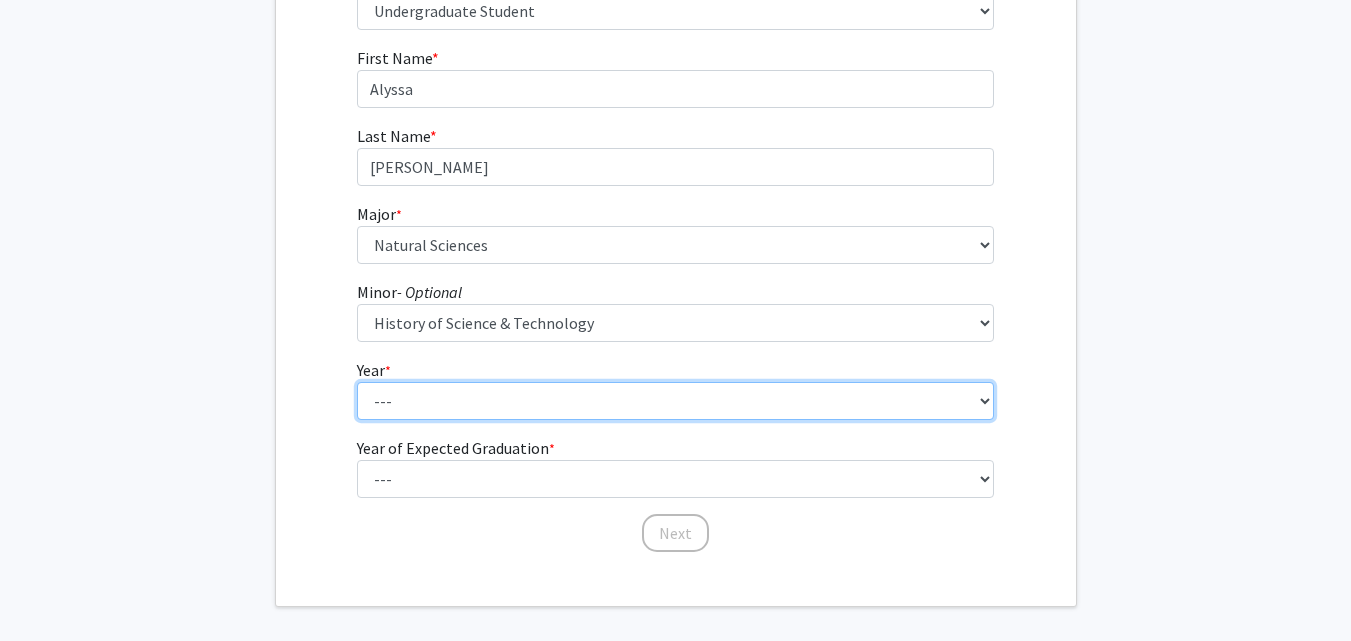 click on "---  First-year   Sophomore   Junior   Senior   Postbaccalaureate Certificate" at bounding box center [675, 401] 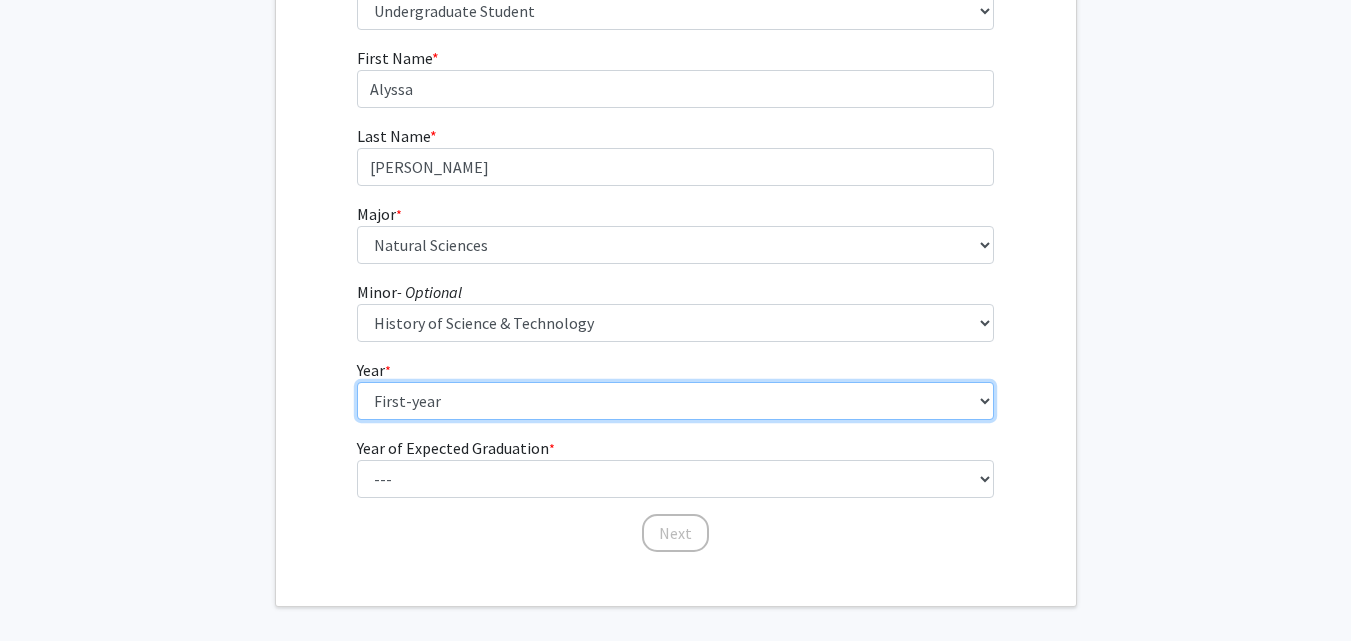 click on "---  First-year   Sophomore   Junior   Senior   Postbaccalaureate Certificate" at bounding box center (675, 401) 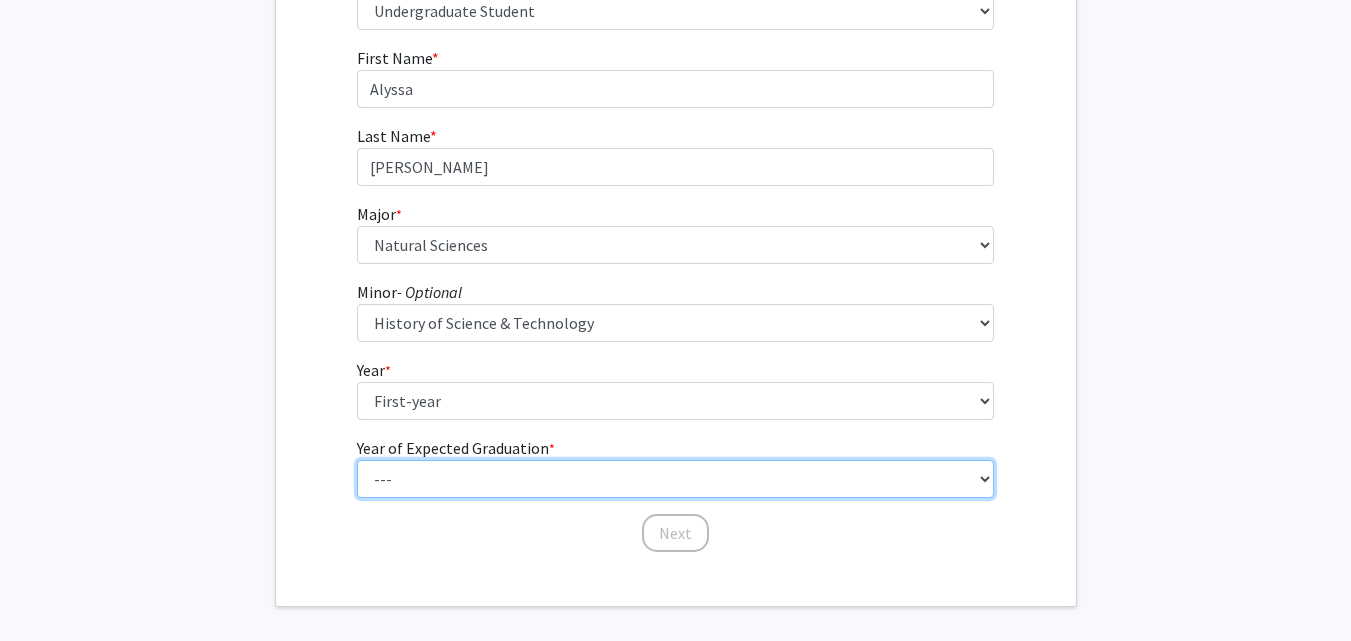 click on "---  2025   2026   2027   2028   2029   2030   2031   2032   2033   2034" at bounding box center (675, 479) 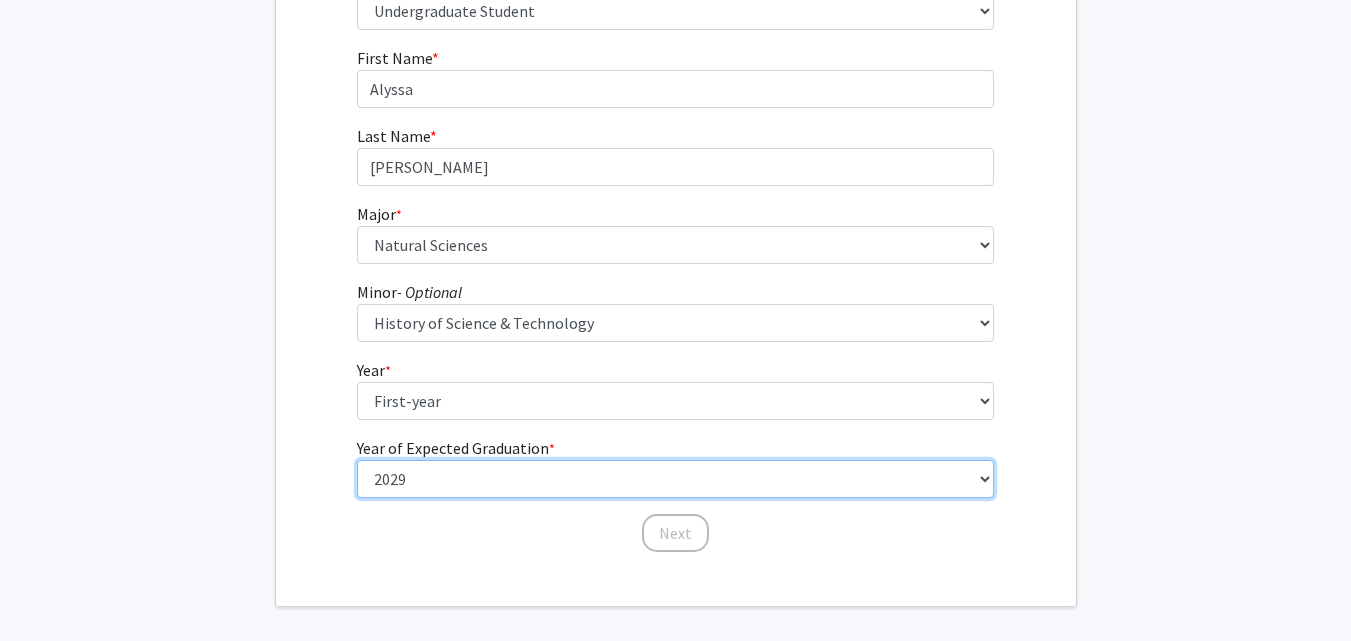 click on "---  2025   2026   2027   2028   2029   2030   2031   2032   2033   2034" at bounding box center (675, 479) 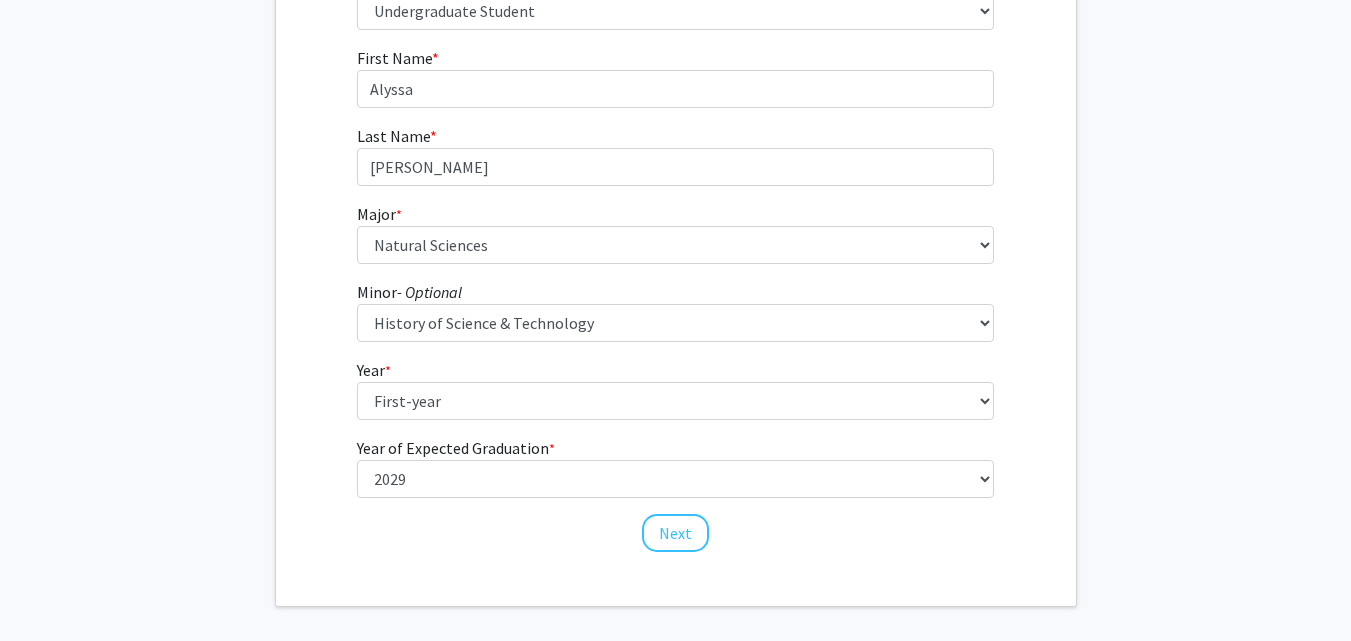 click on "Next" 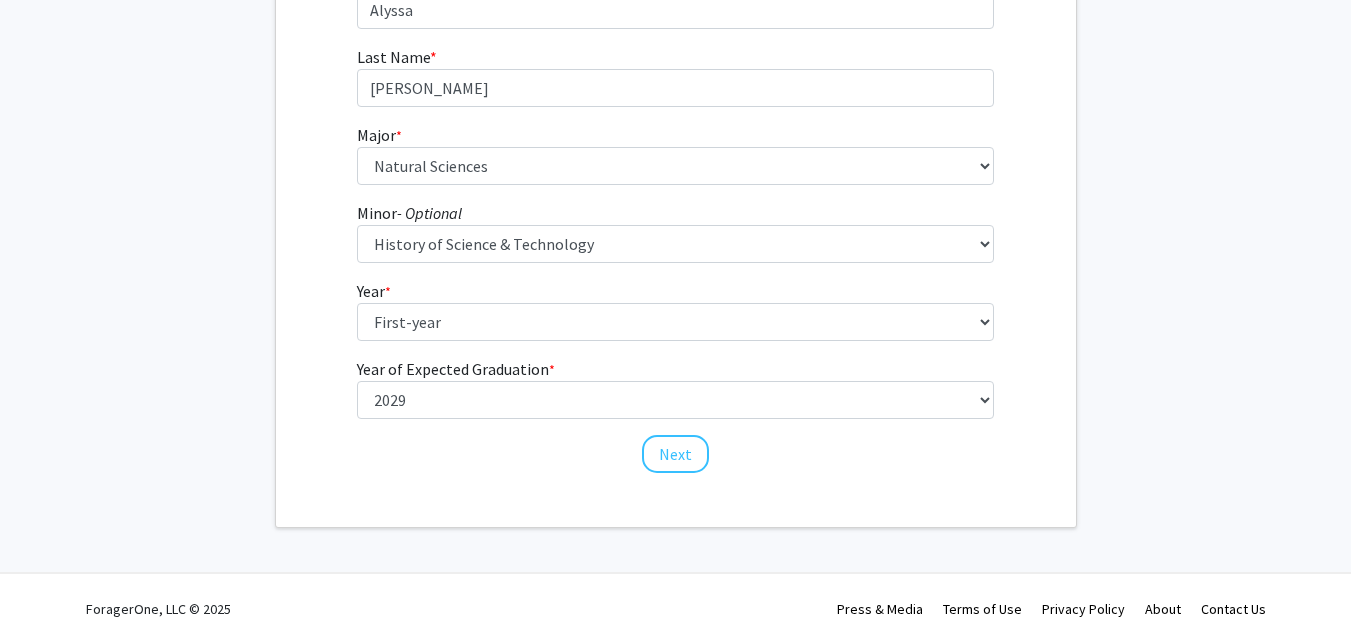 scroll, scrollTop: 382, scrollLeft: 0, axis: vertical 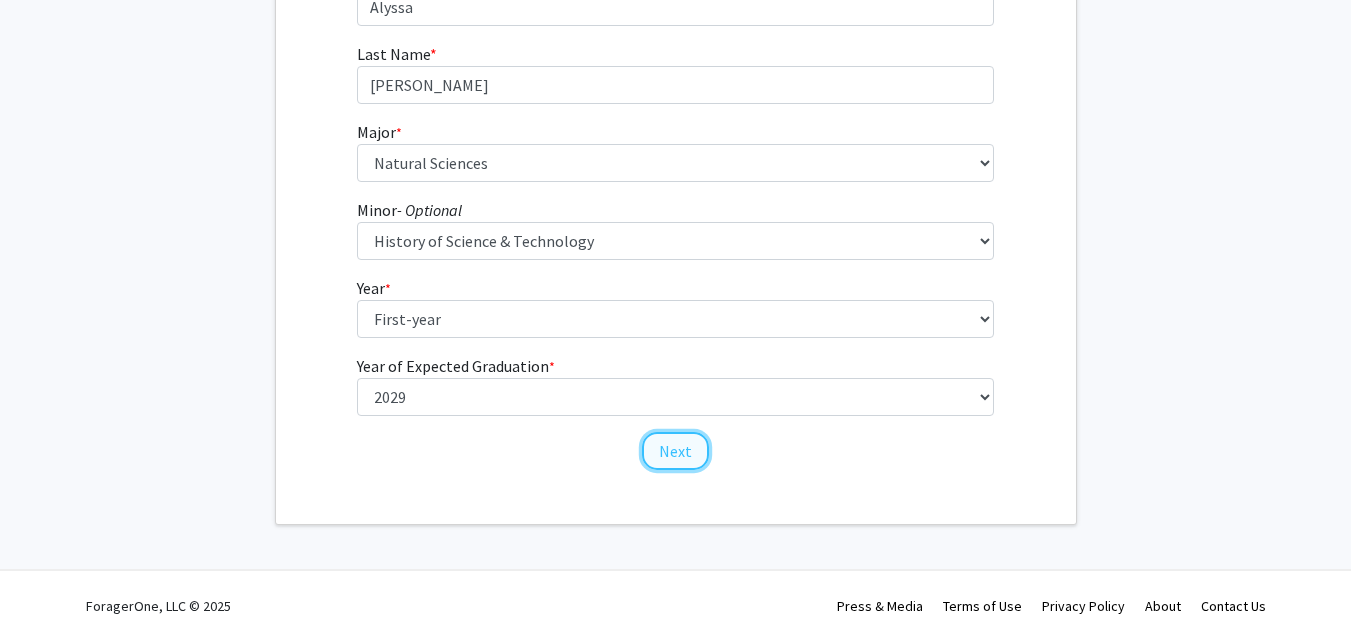 click on "Next" 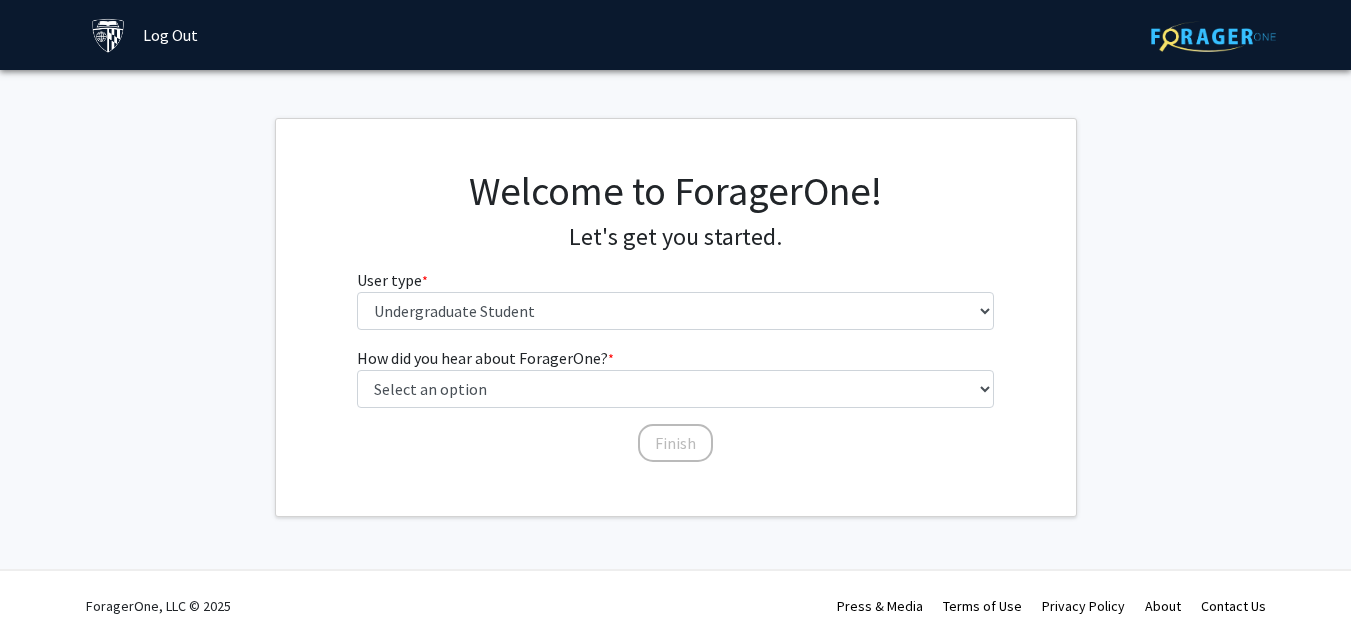 scroll, scrollTop: 0, scrollLeft: 0, axis: both 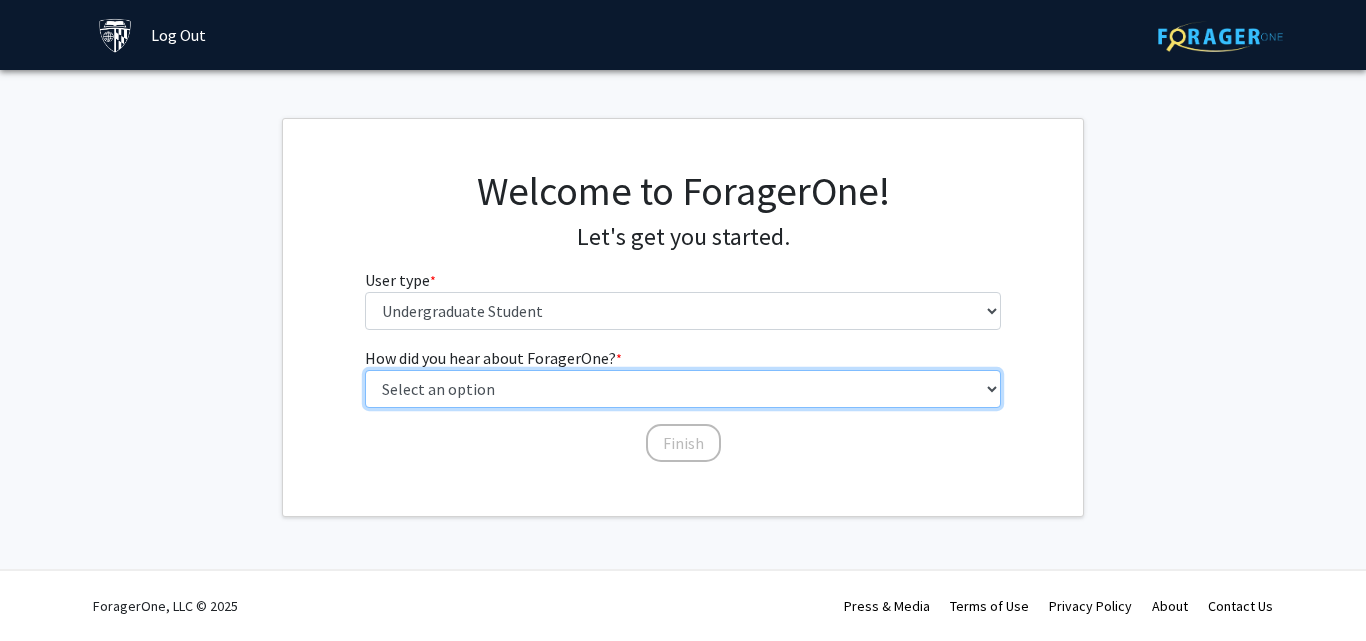 click on "Select an option  Peer/student recommendation   Faculty/staff recommendation   University website   University email or newsletter   Other" at bounding box center [683, 389] 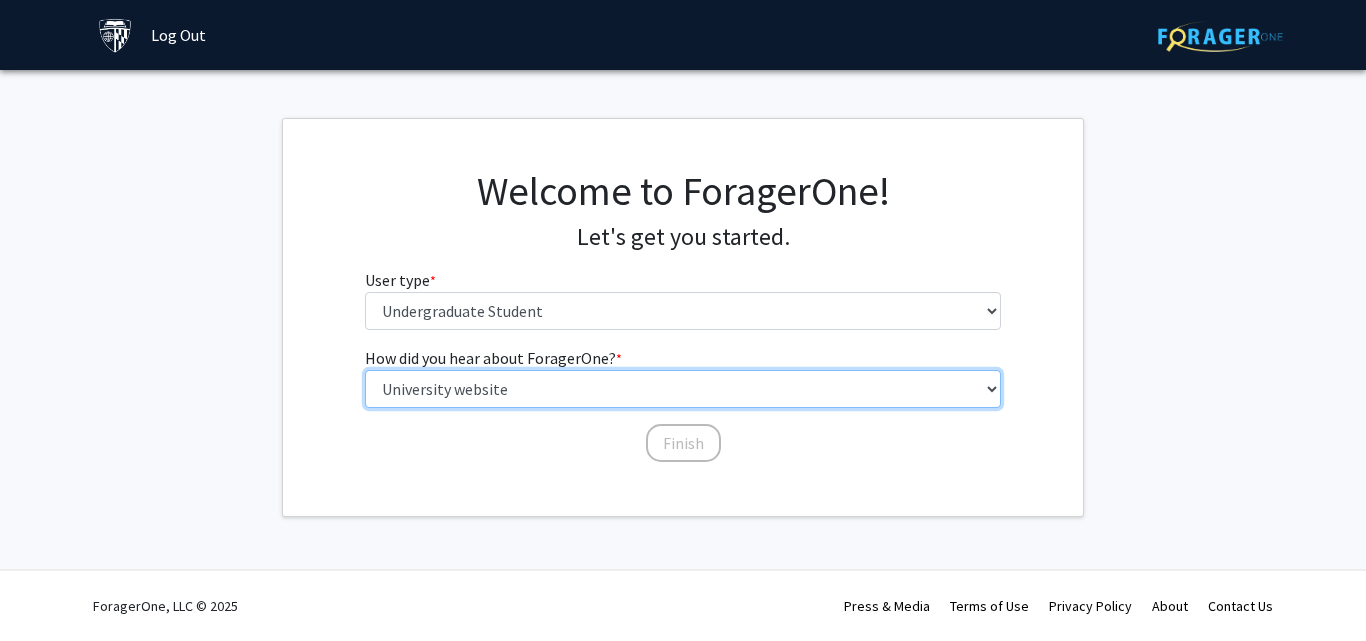 click on "Select an option  Peer/student recommendation   Faculty/staff recommendation   University website   University email or newsletter   Other" at bounding box center (683, 389) 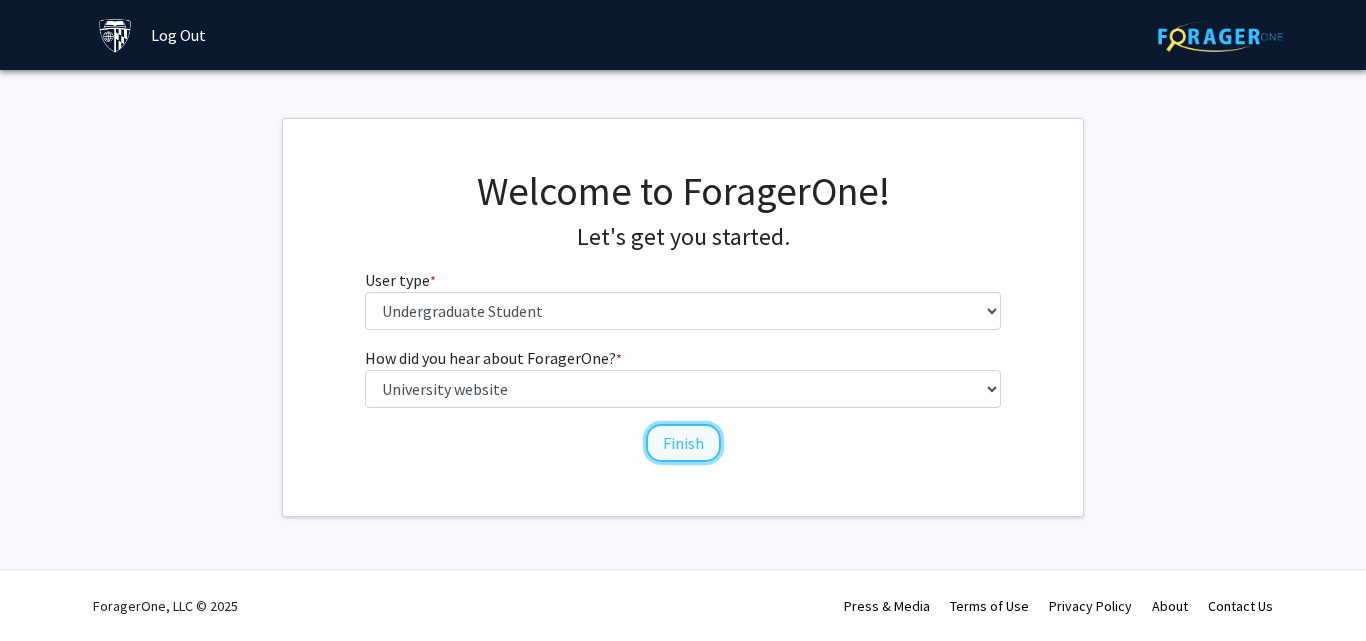 click on "Finish" 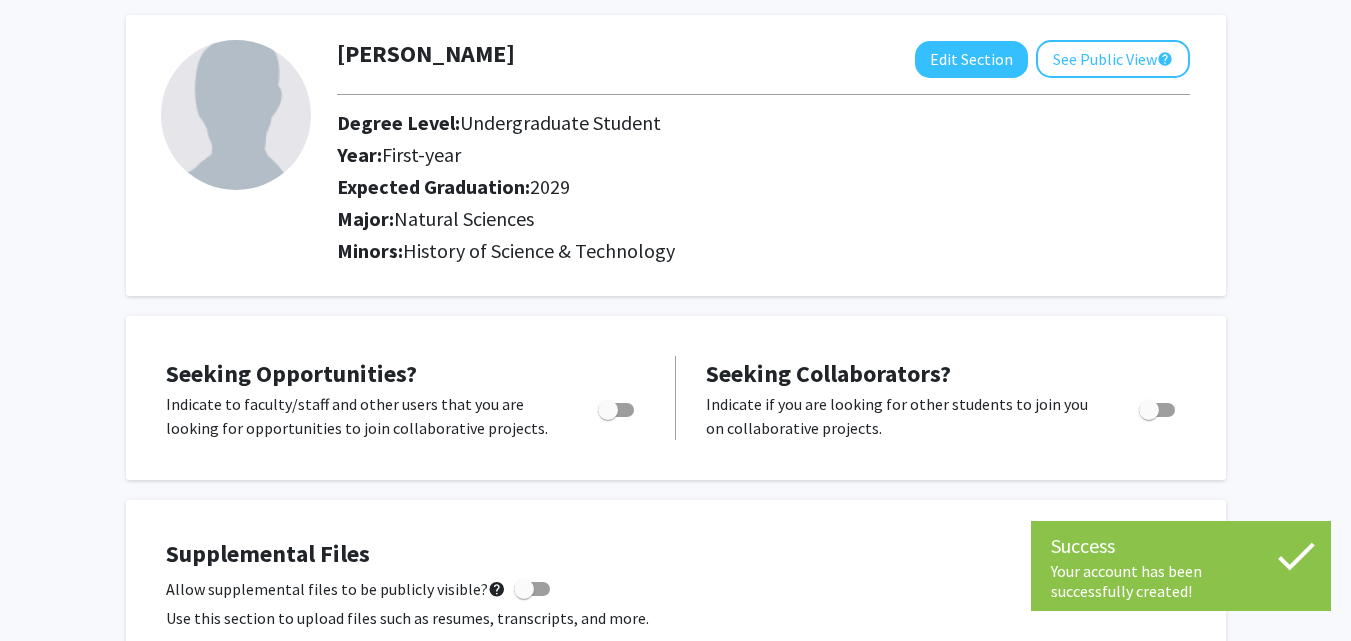 scroll, scrollTop: 0, scrollLeft: 0, axis: both 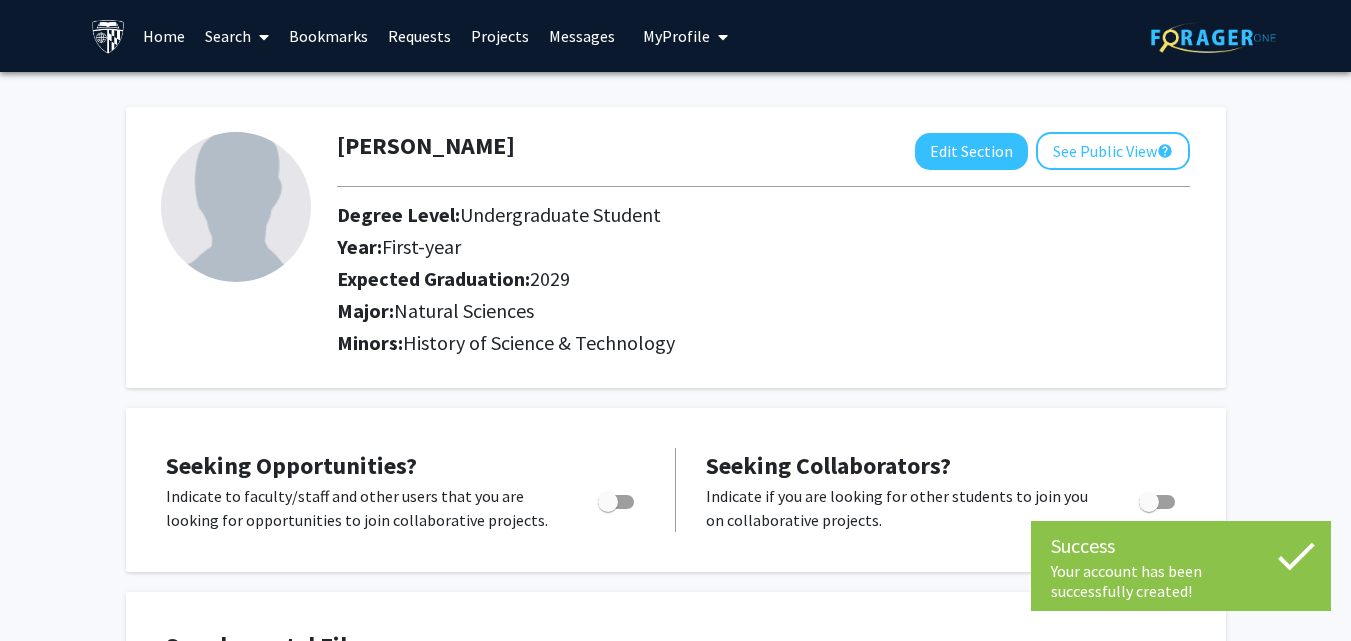 click on "Alyssa Goldenberg  Edit Section  See Public View  help  Degree Level:   Undergraduate Student   Year:   First-year   Expected Graduation:   2029   Major:  Natural Sciences  Minors:  History of Science & Technology" 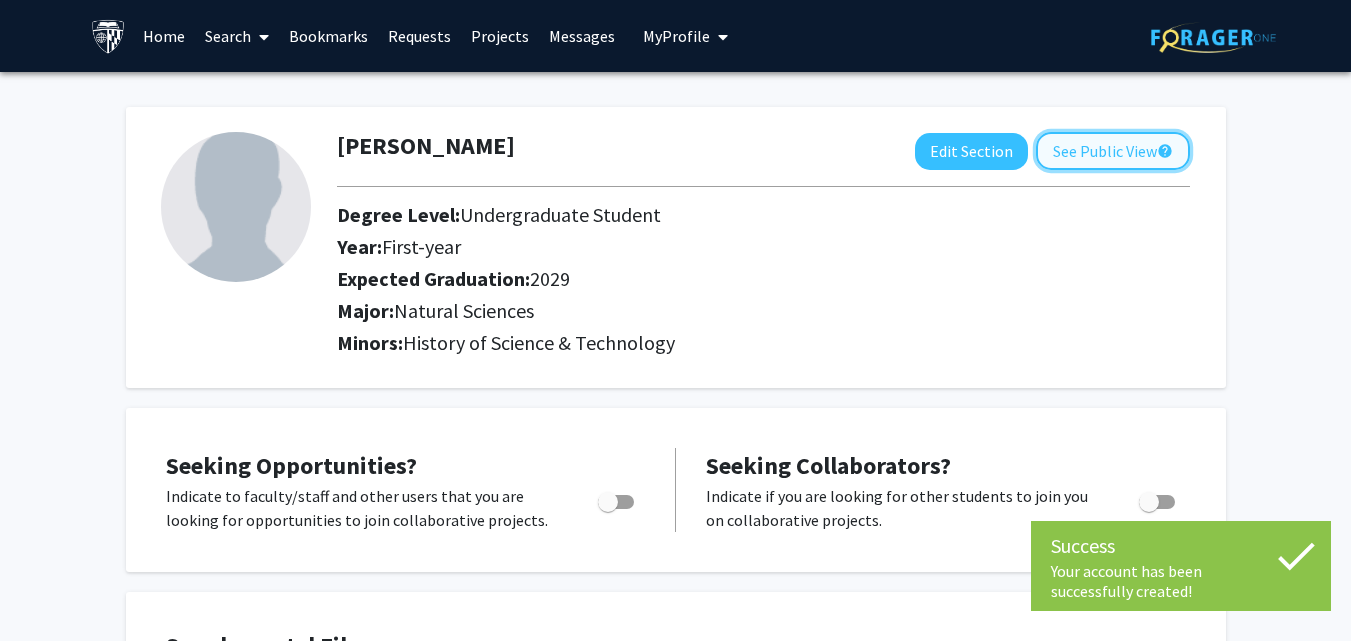 click on "See Public View  help" 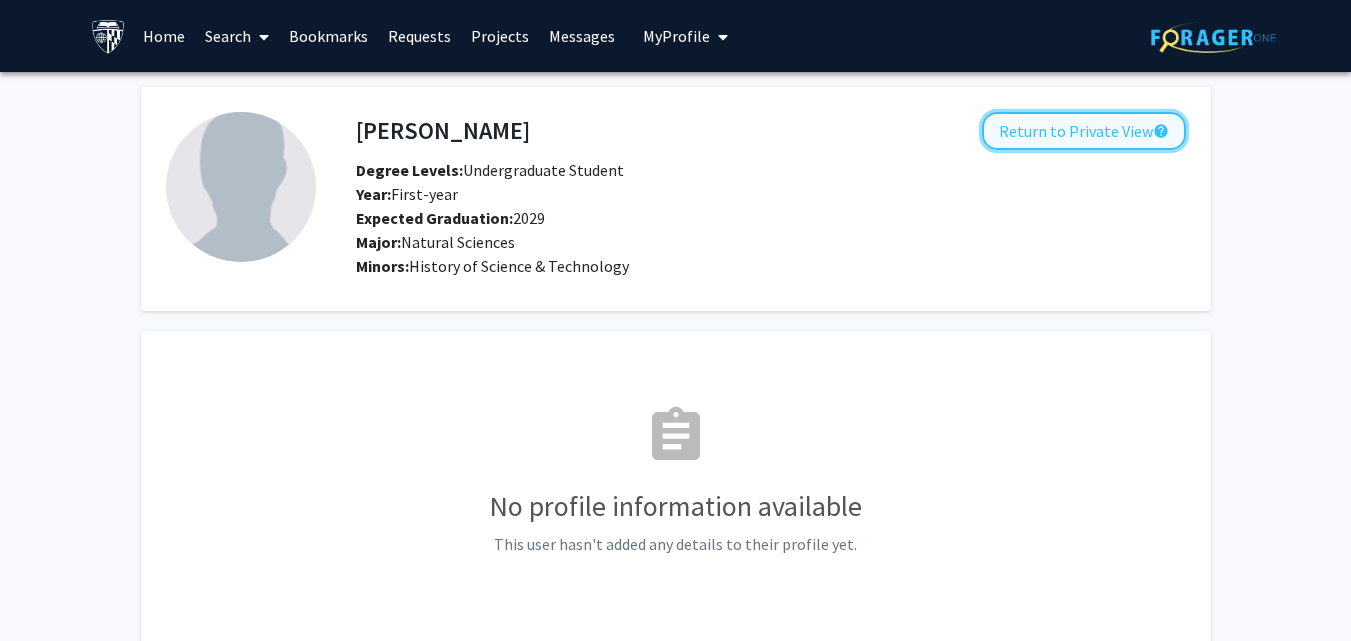 click on "Return to Private View  help" 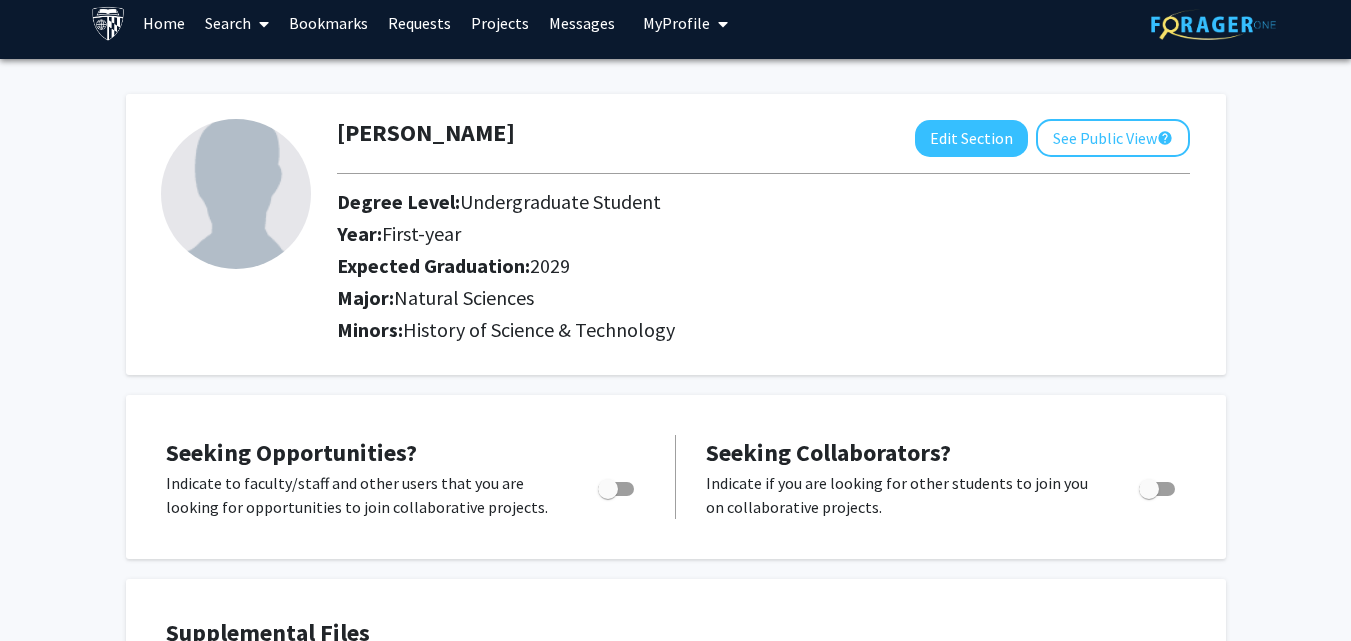 scroll, scrollTop: 0, scrollLeft: 0, axis: both 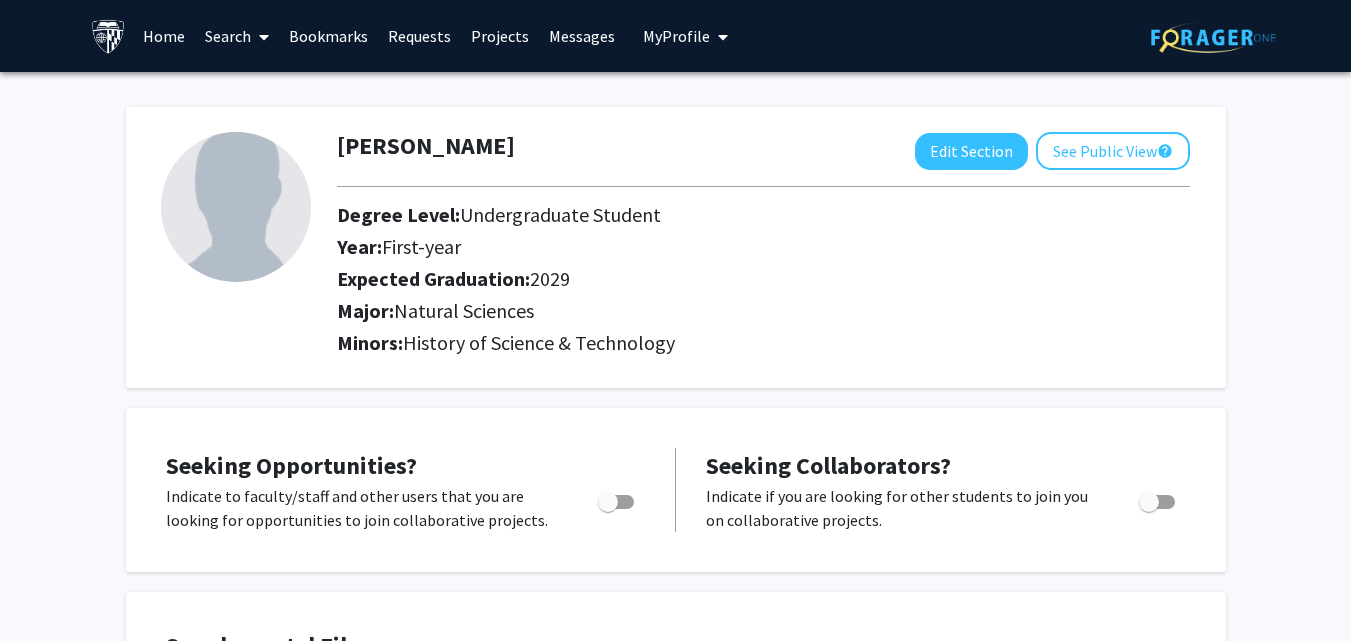 click on "My   Profile" at bounding box center [676, 36] 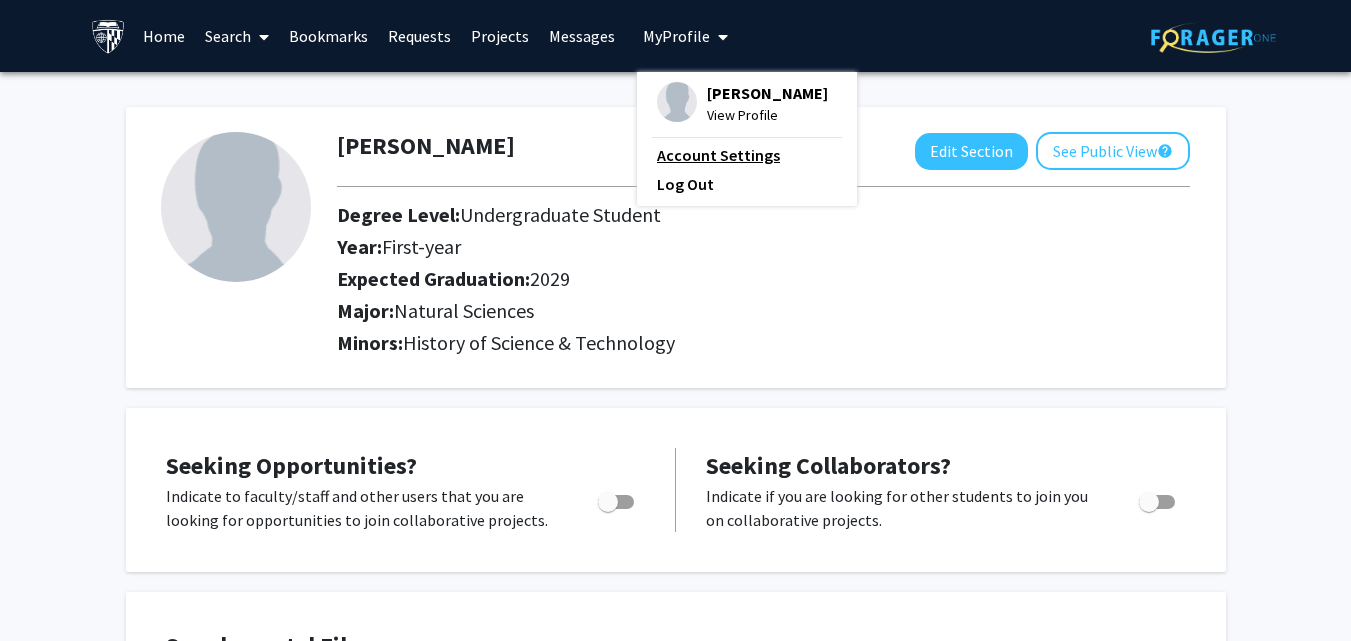click on "Account Settings" at bounding box center [747, 155] 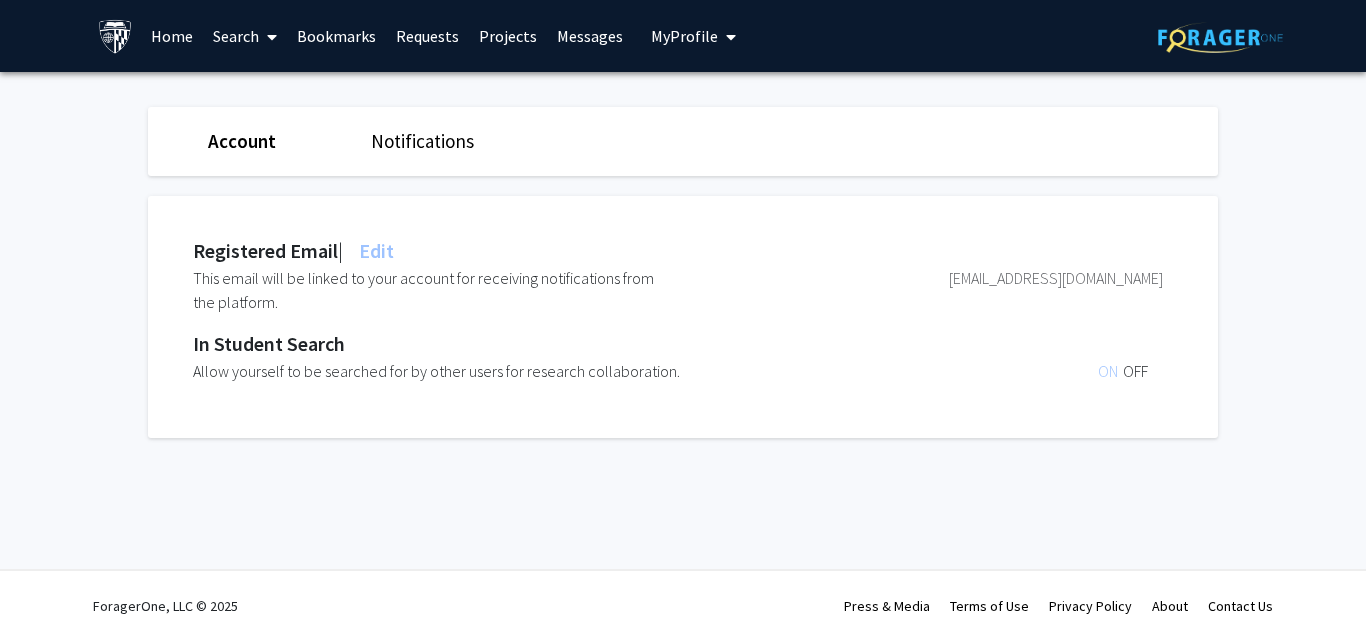click on "OFF" 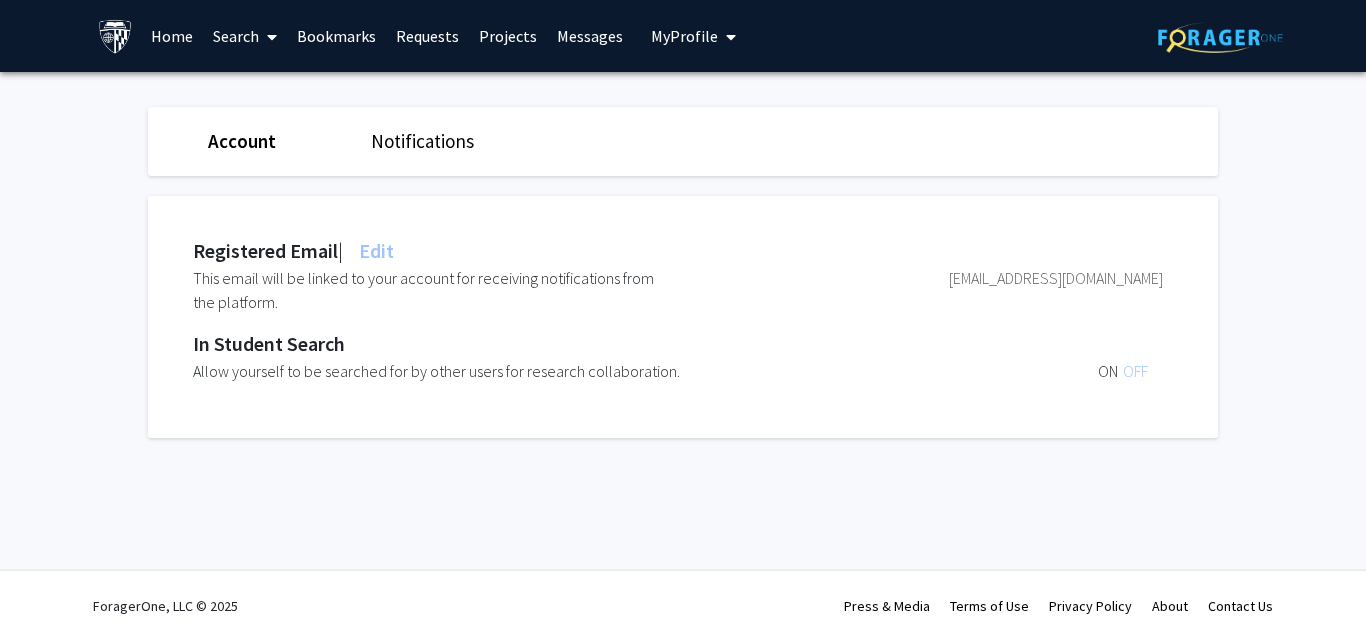 click on "ON" 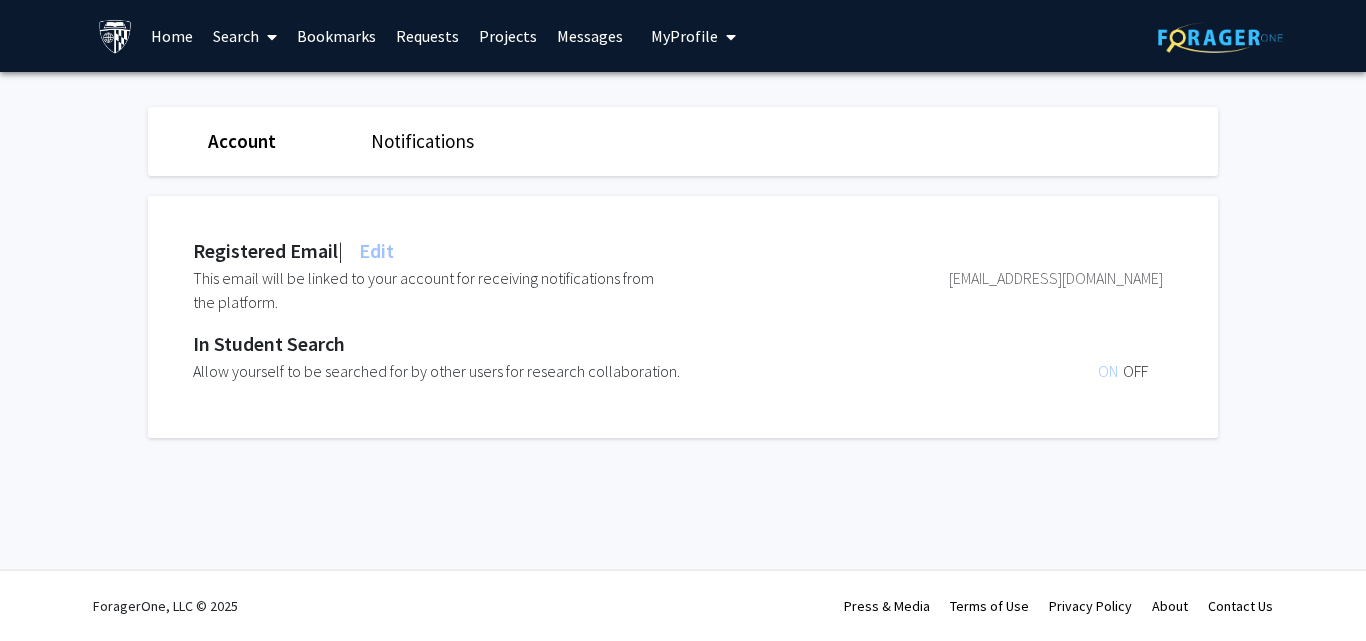 click on "OFF" 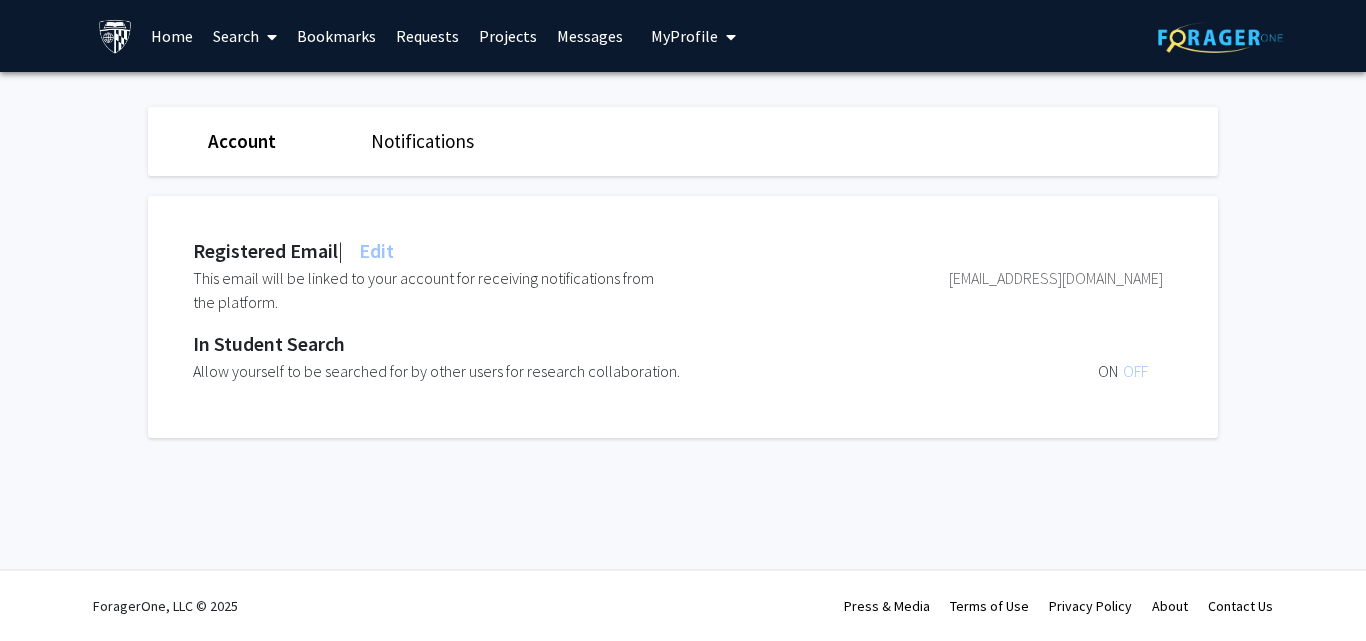 click on "ON" 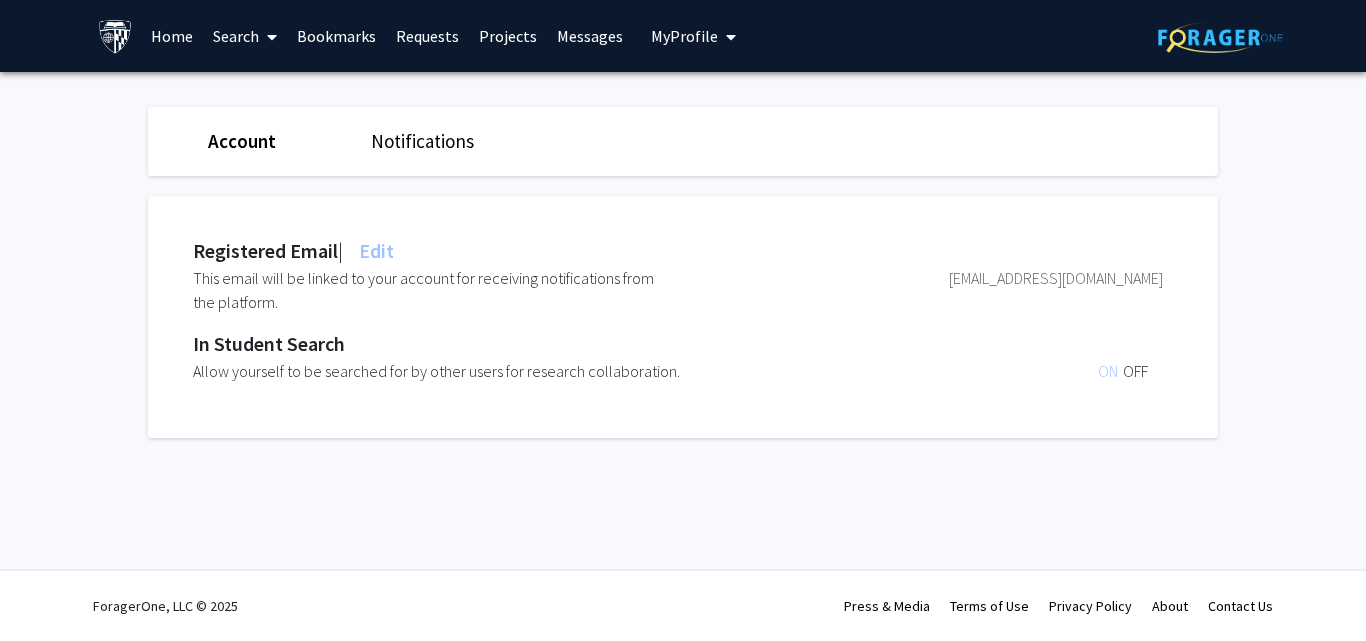 click on "OFF" 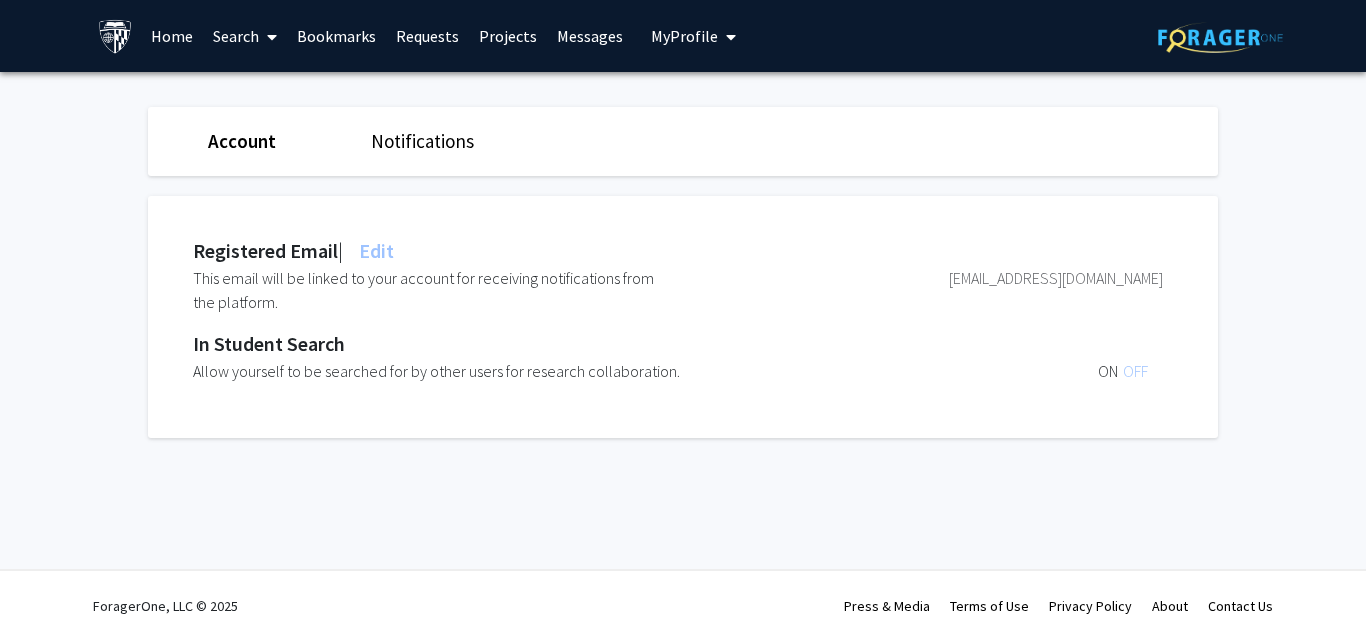 click on "ON" 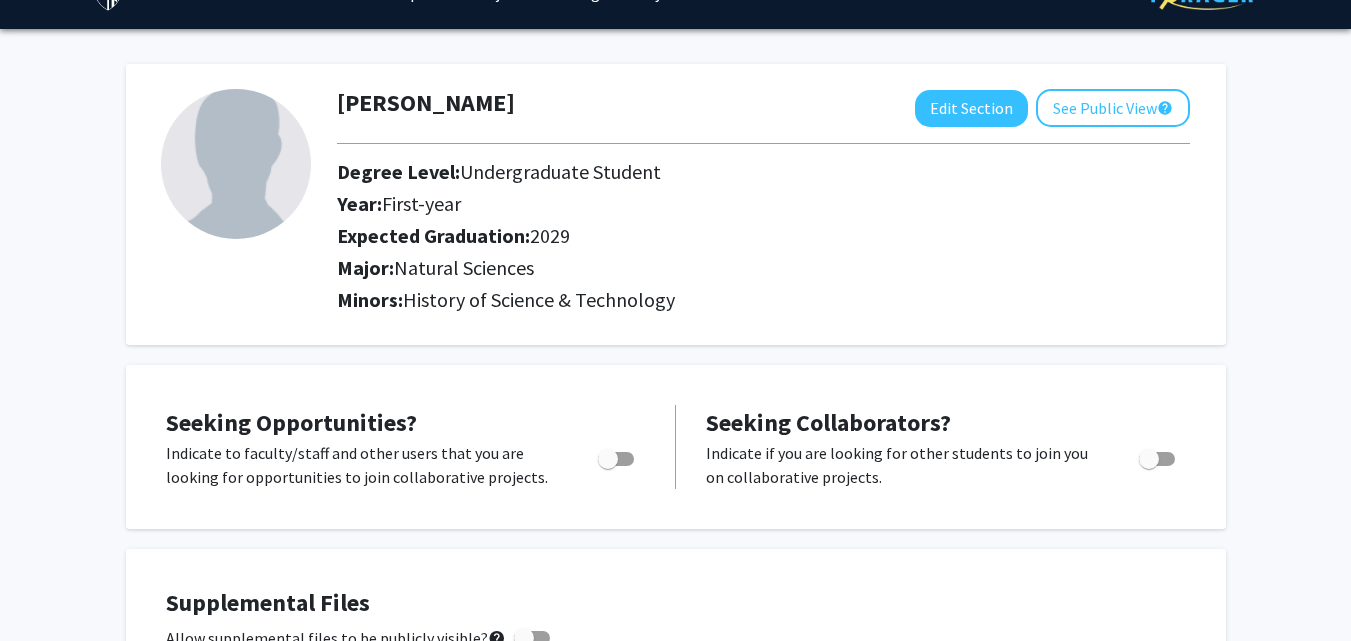 scroll, scrollTop: 0, scrollLeft: 0, axis: both 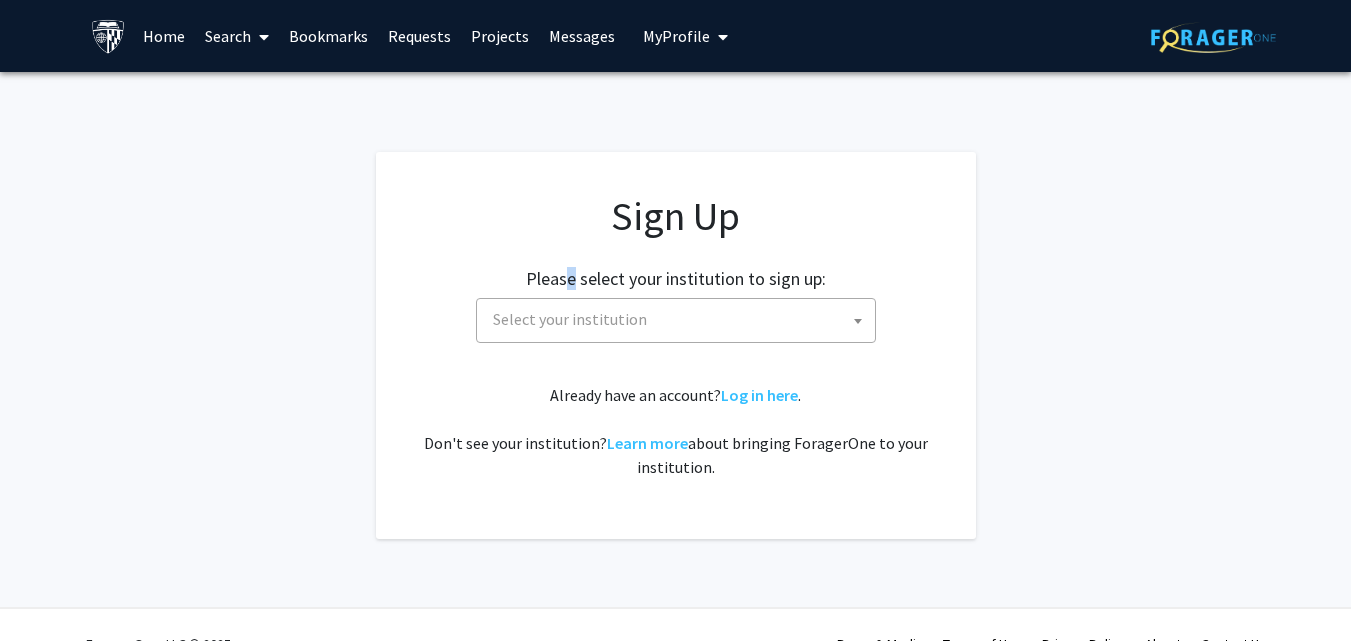 click on "Please select your institution to sign up:" 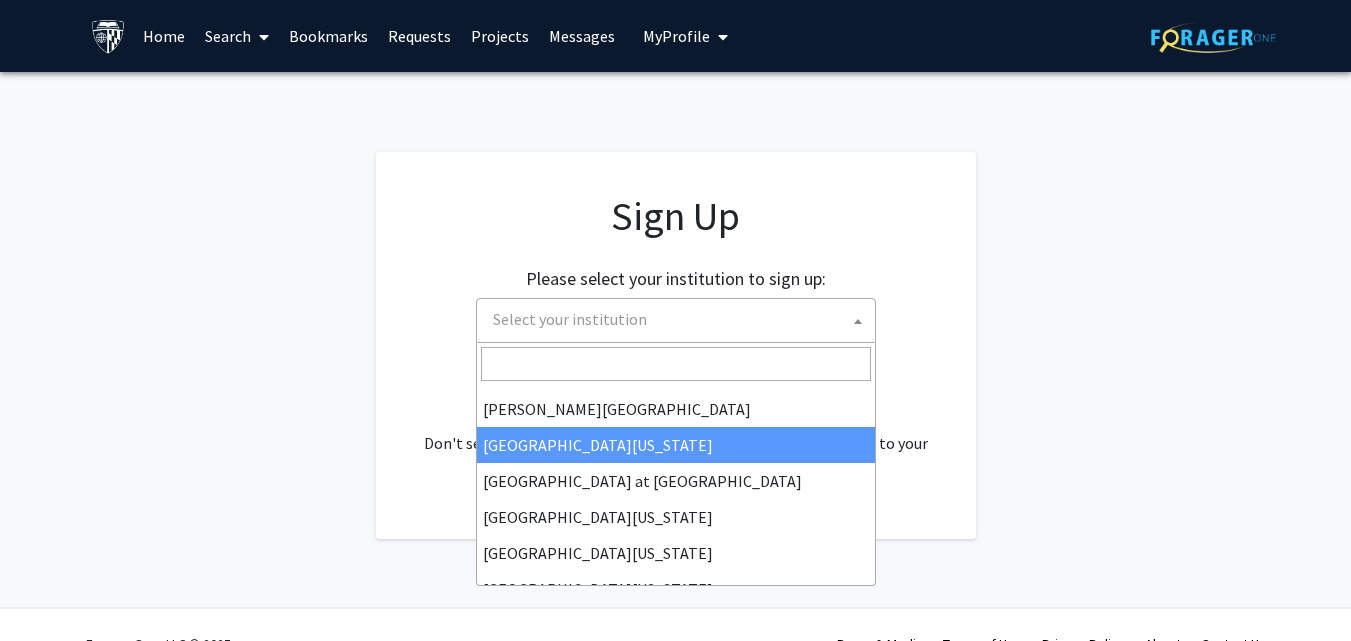scroll, scrollTop: 700, scrollLeft: 0, axis: vertical 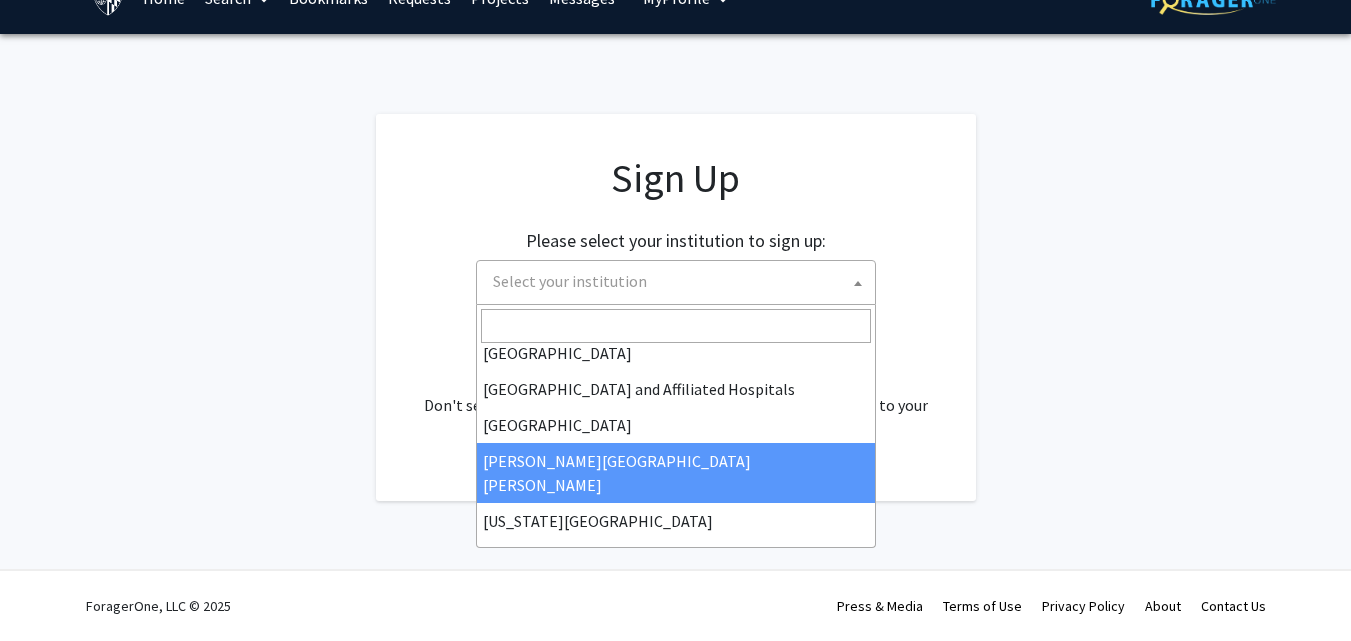select on "1" 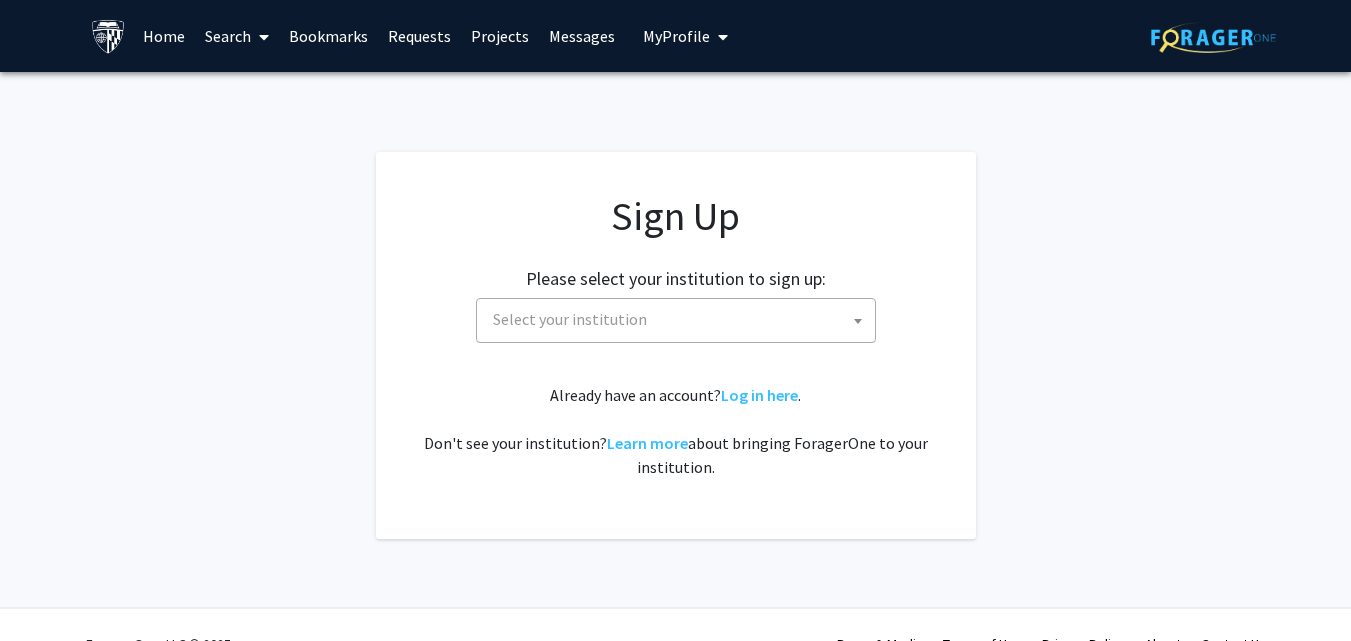 scroll, scrollTop: 0, scrollLeft: 0, axis: both 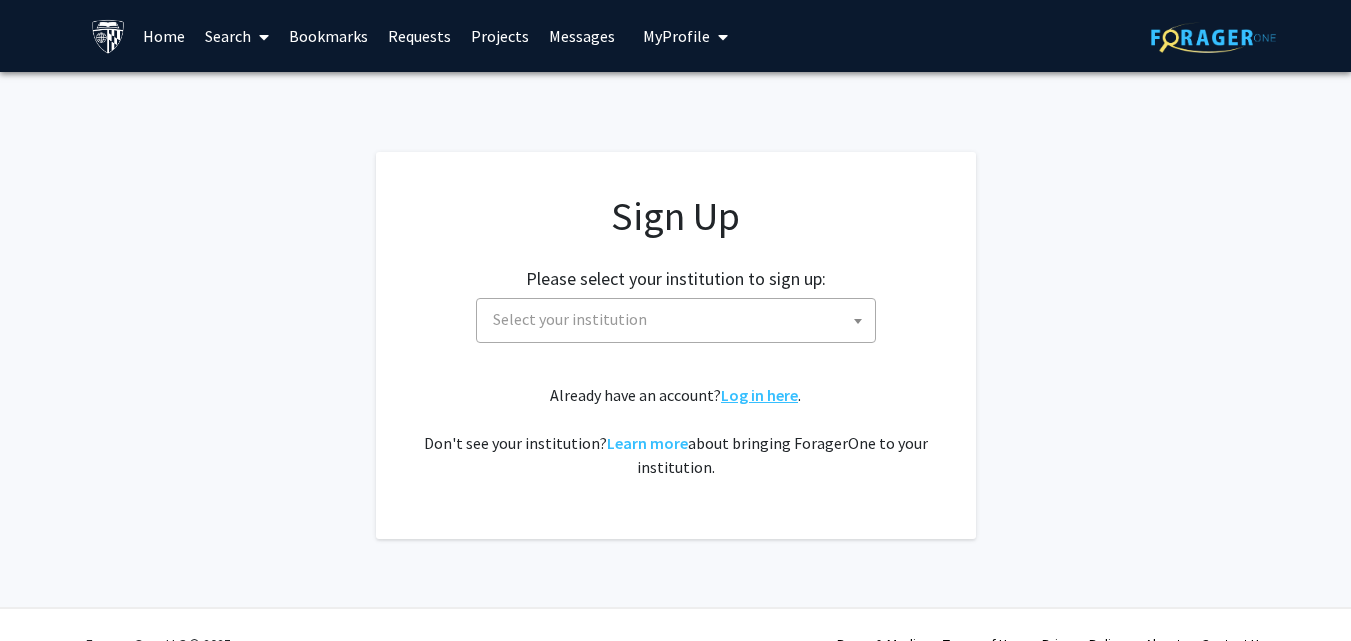 click on "Log in here" 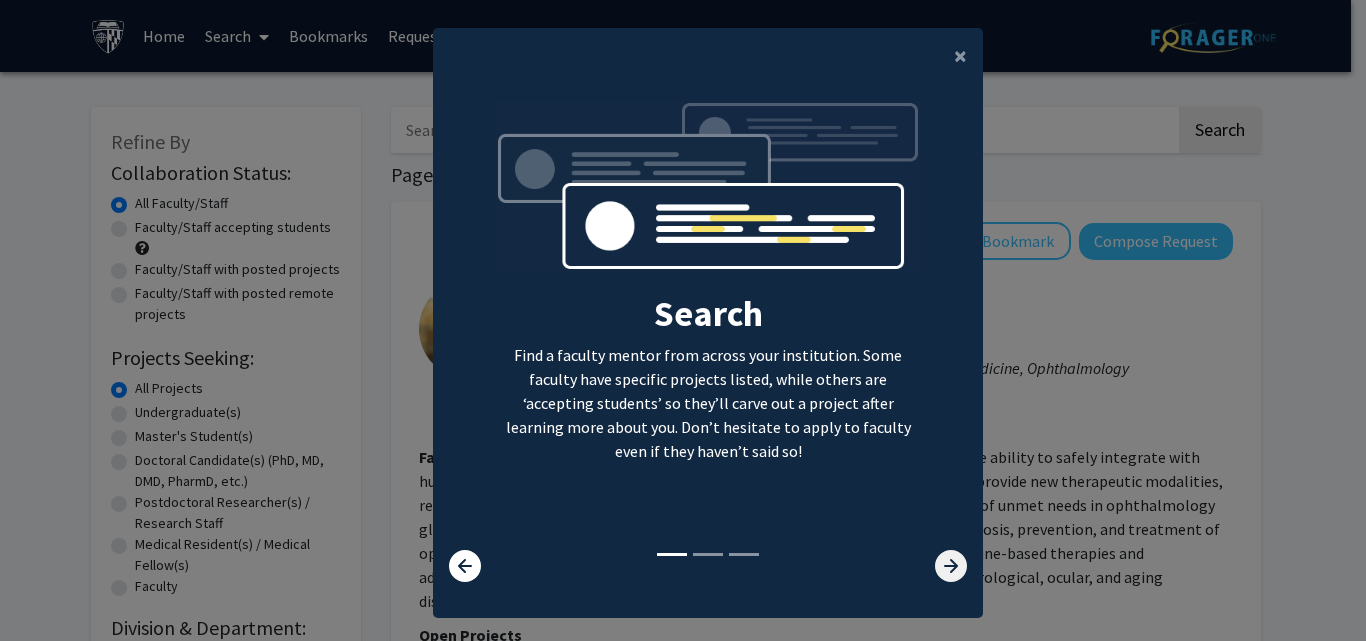 click 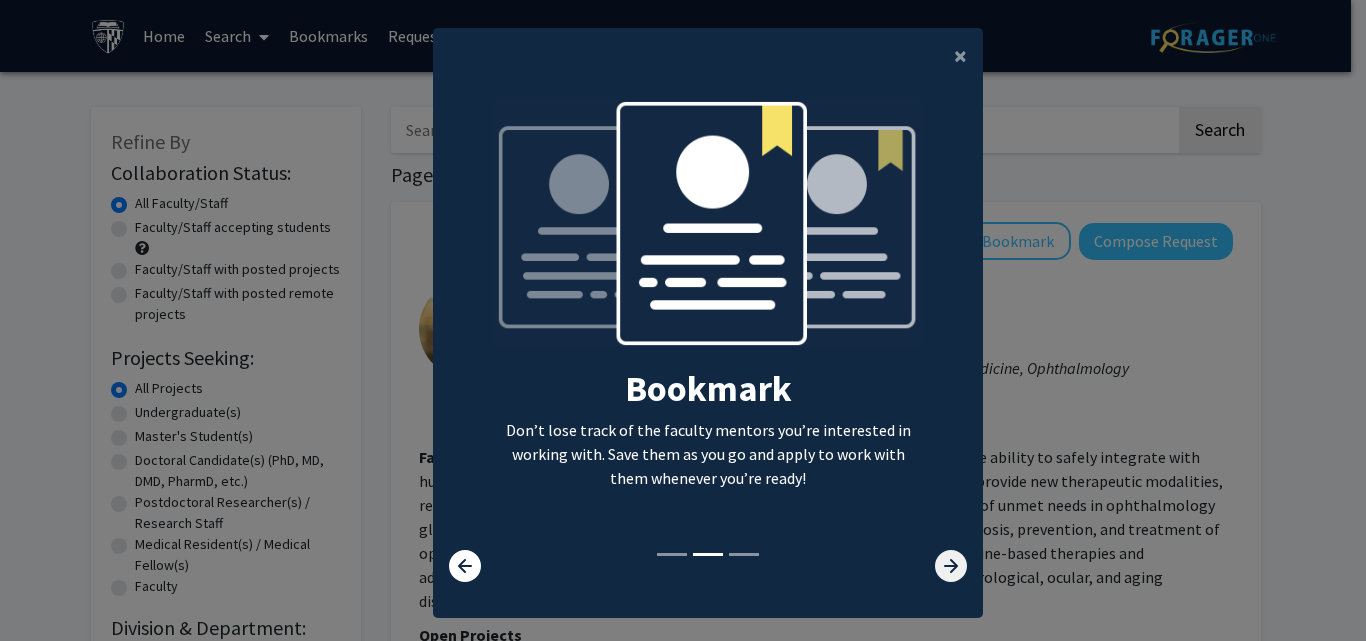 click 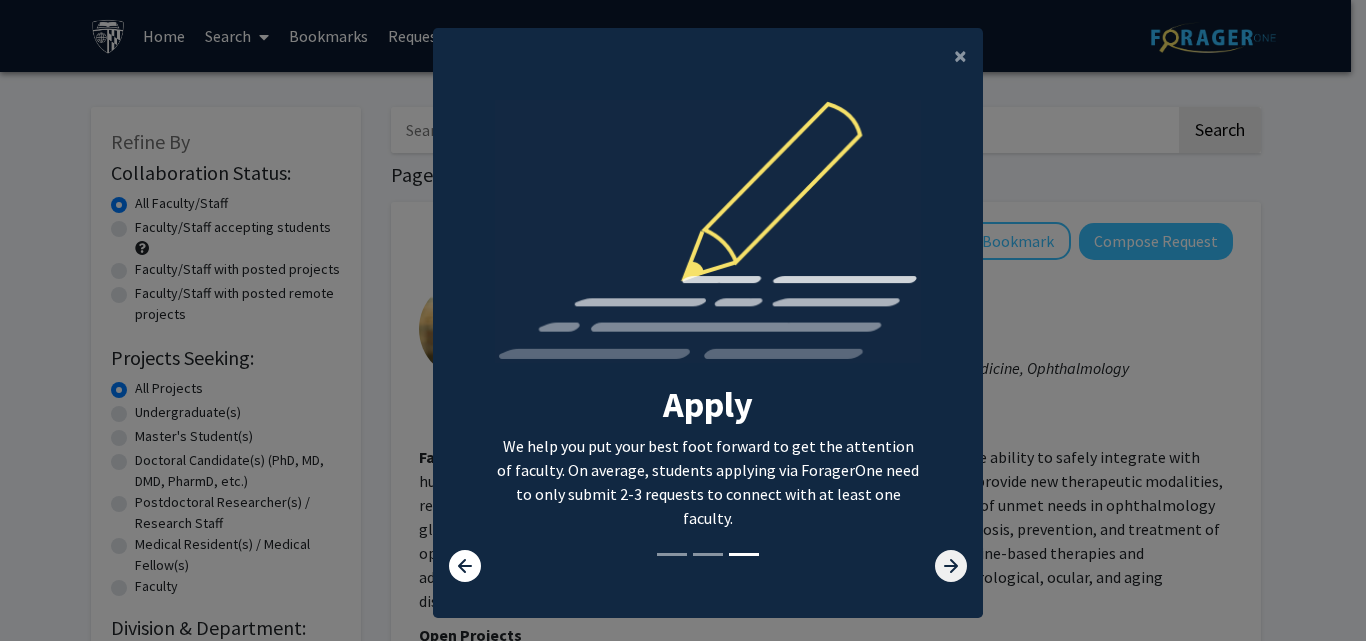 click 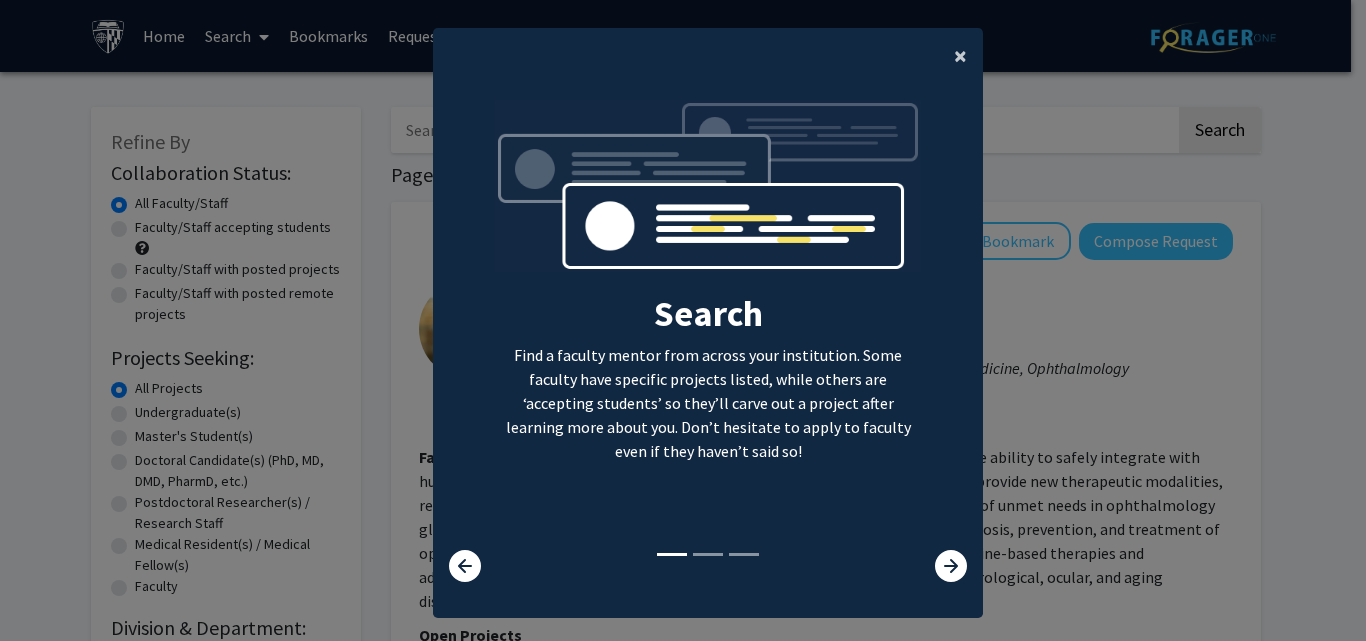 click on "×" 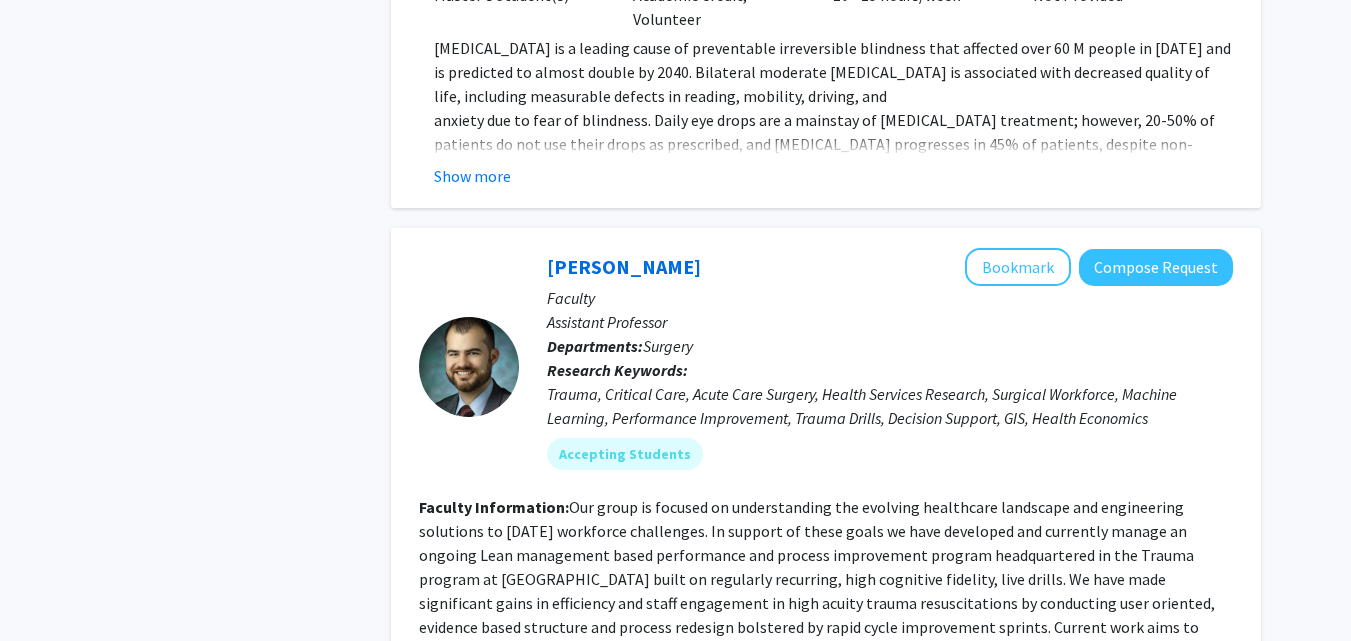 scroll, scrollTop: 1100, scrollLeft: 0, axis: vertical 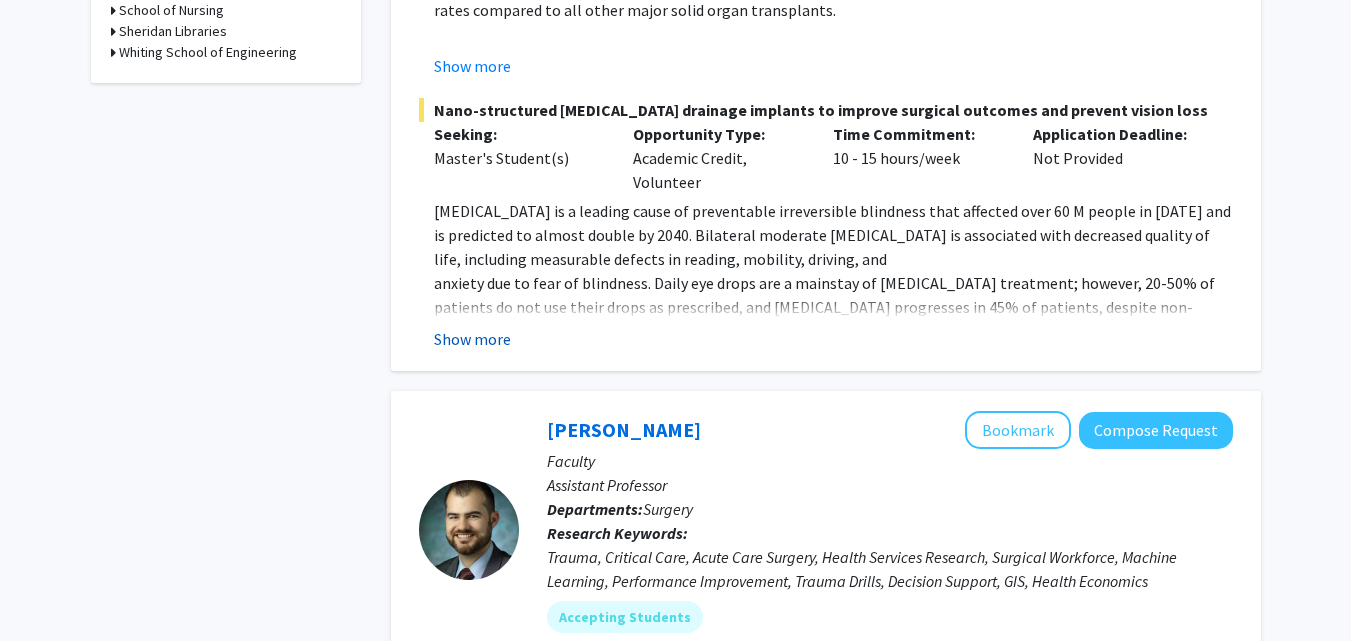 click on "Show more" 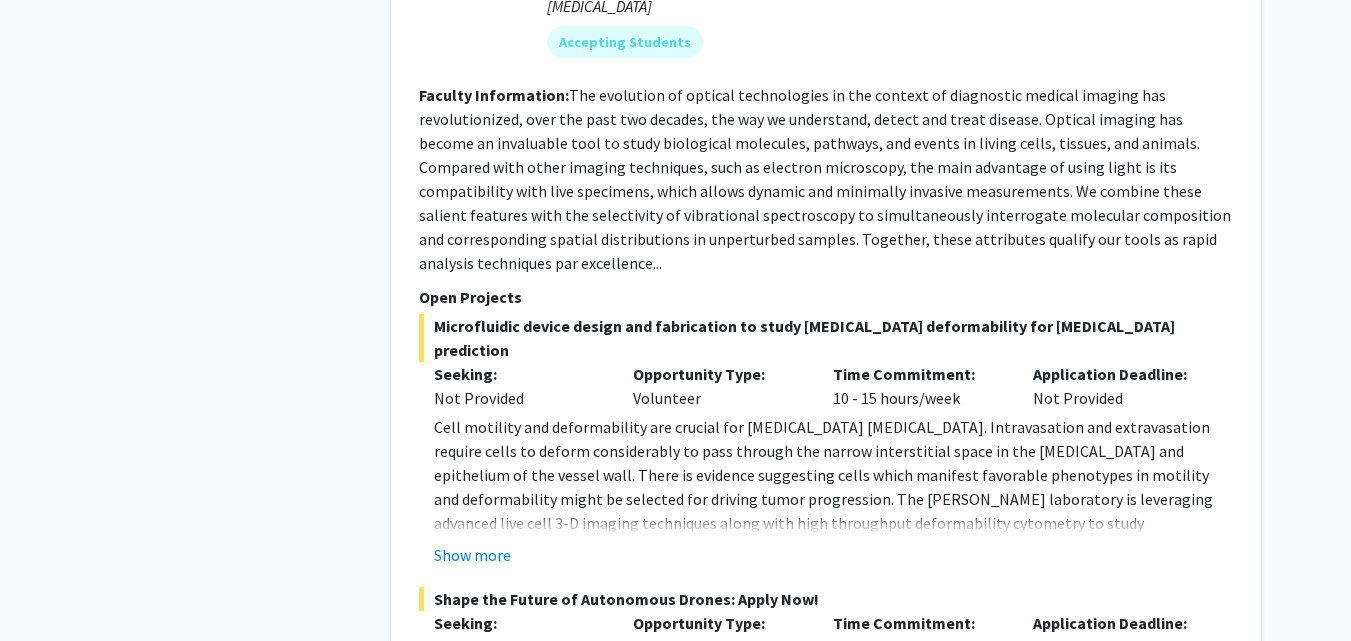 scroll, scrollTop: 9274, scrollLeft: 0, axis: vertical 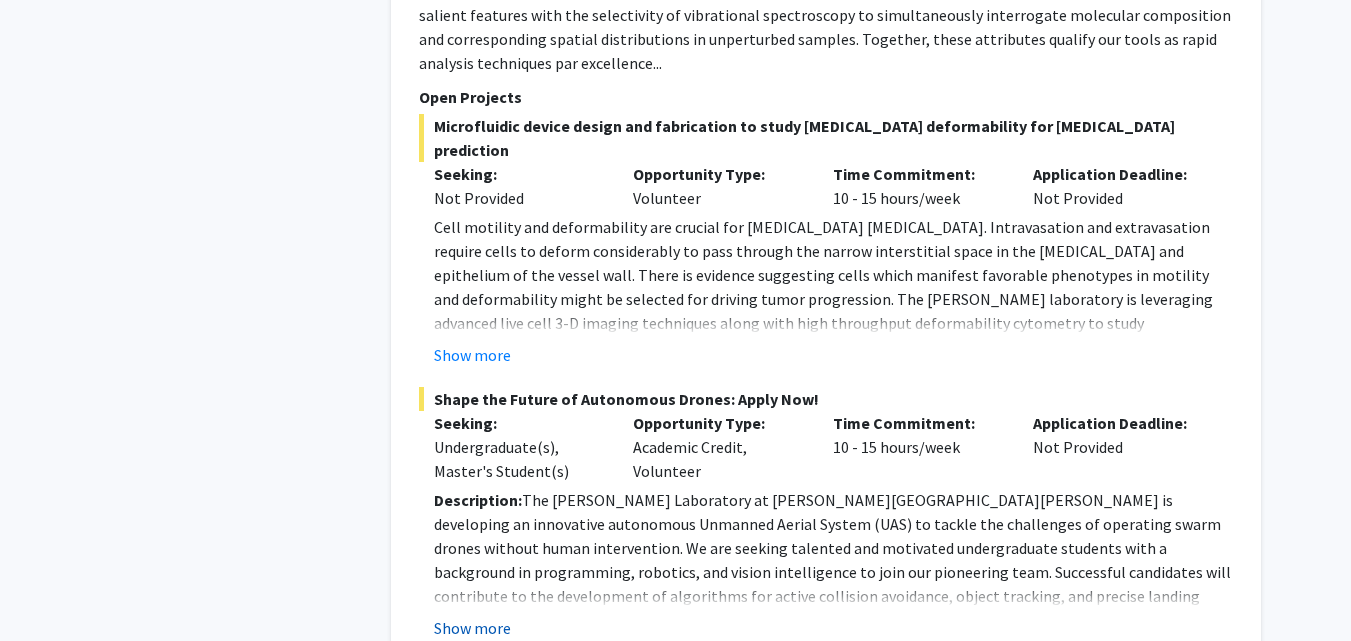 click on "Show more" 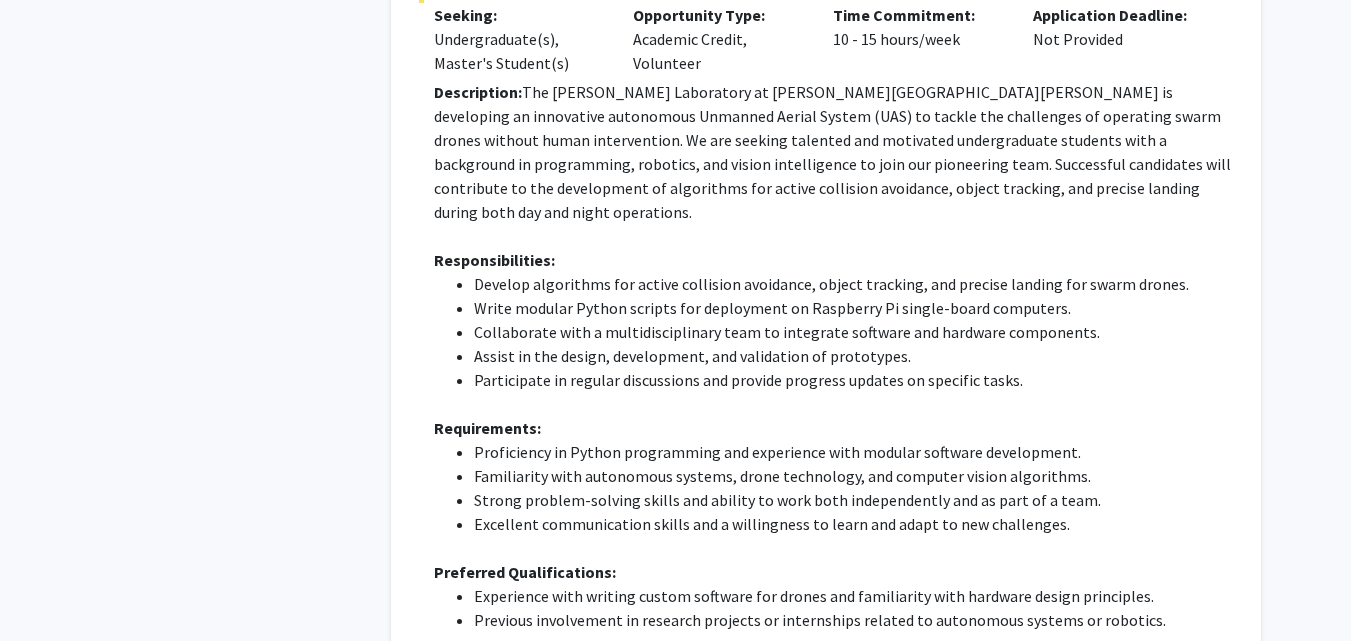scroll, scrollTop: 9850, scrollLeft: 0, axis: vertical 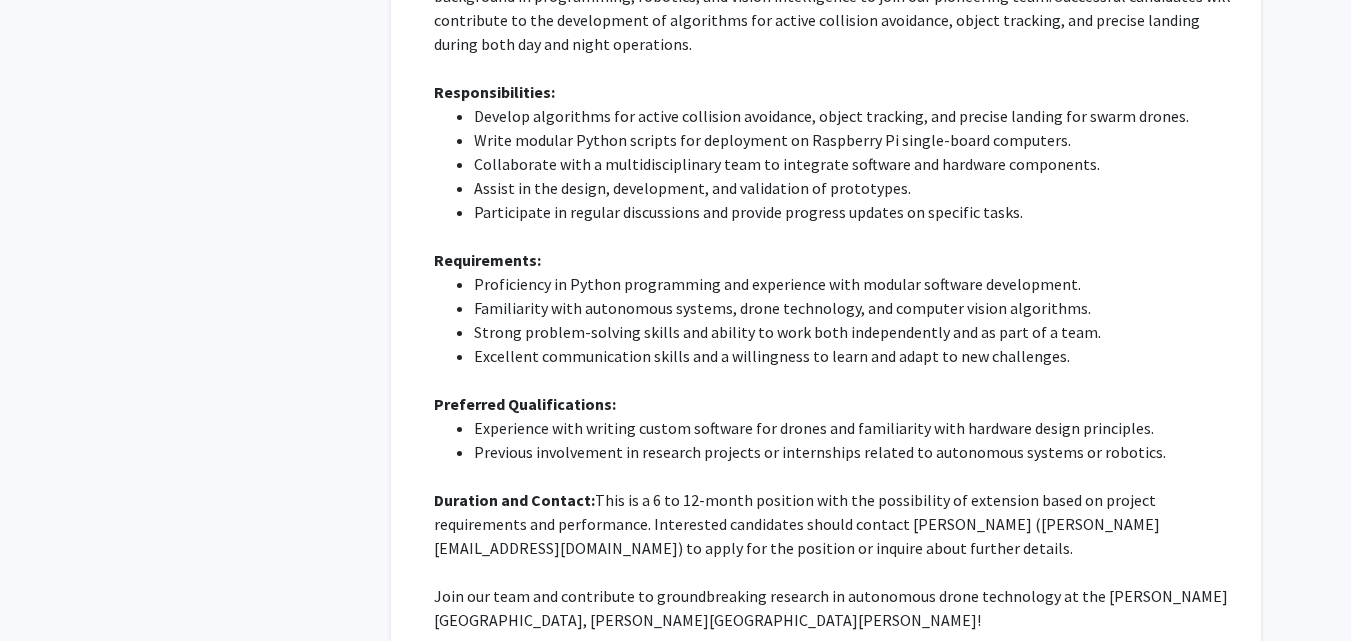 click on "5" 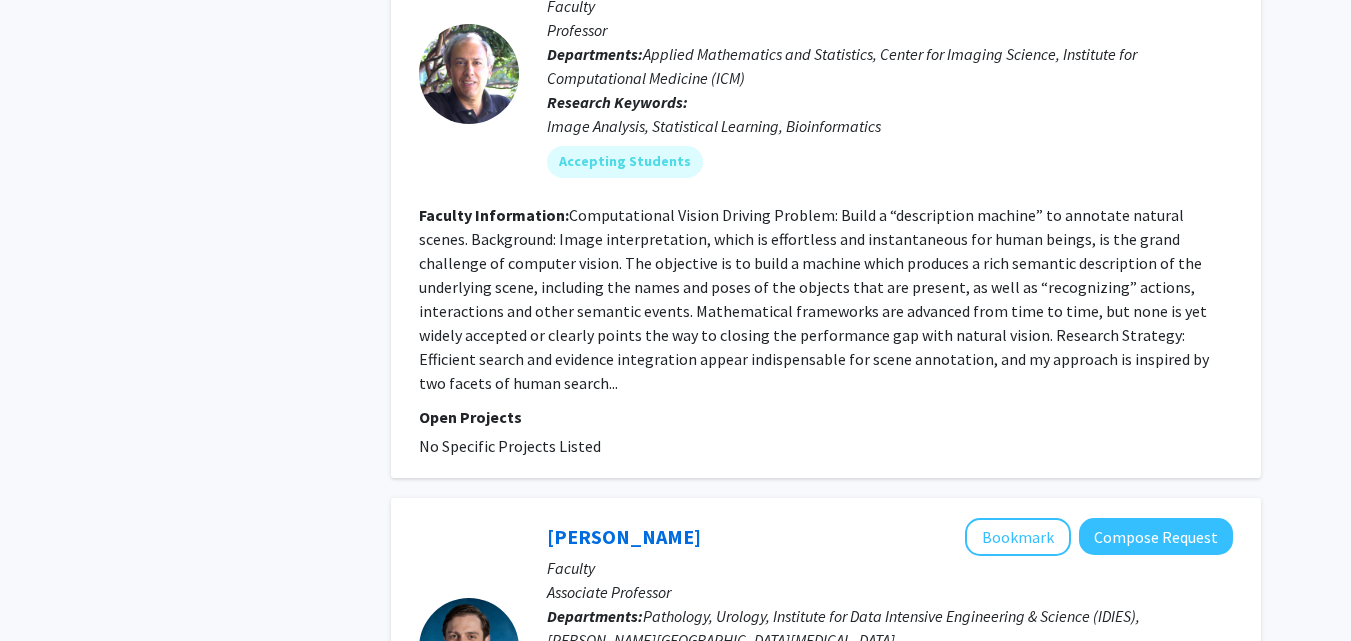 scroll, scrollTop: 5172, scrollLeft: 0, axis: vertical 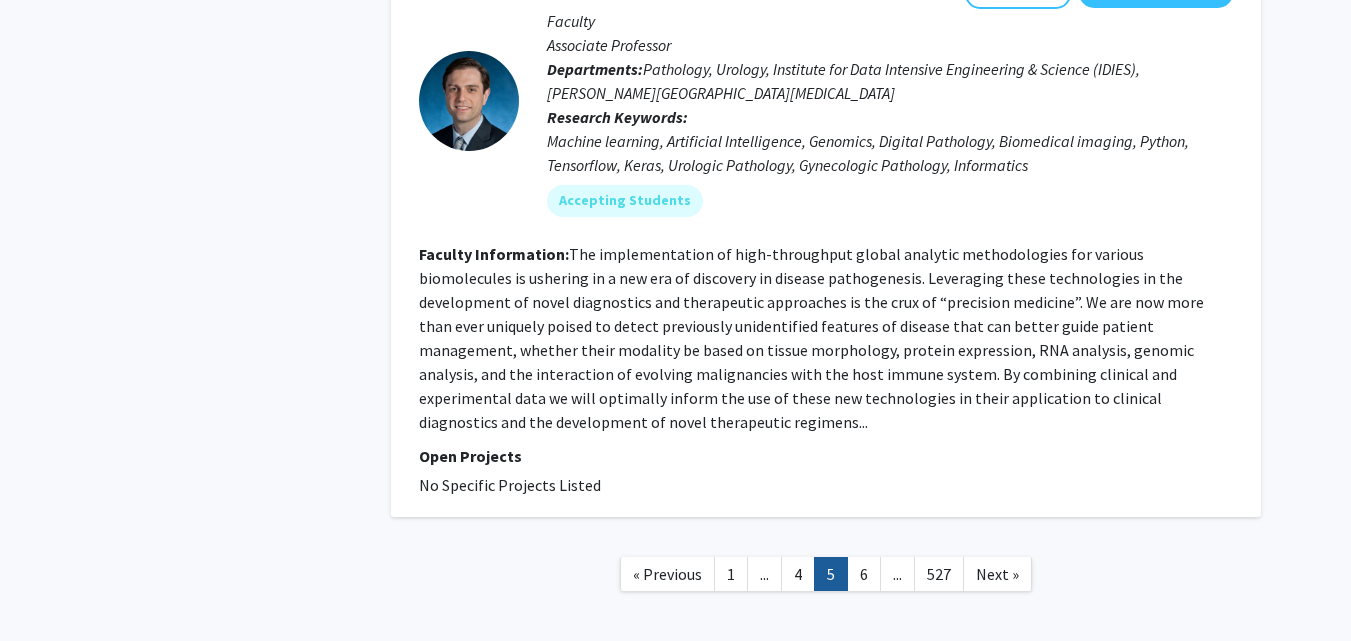 click on "6" 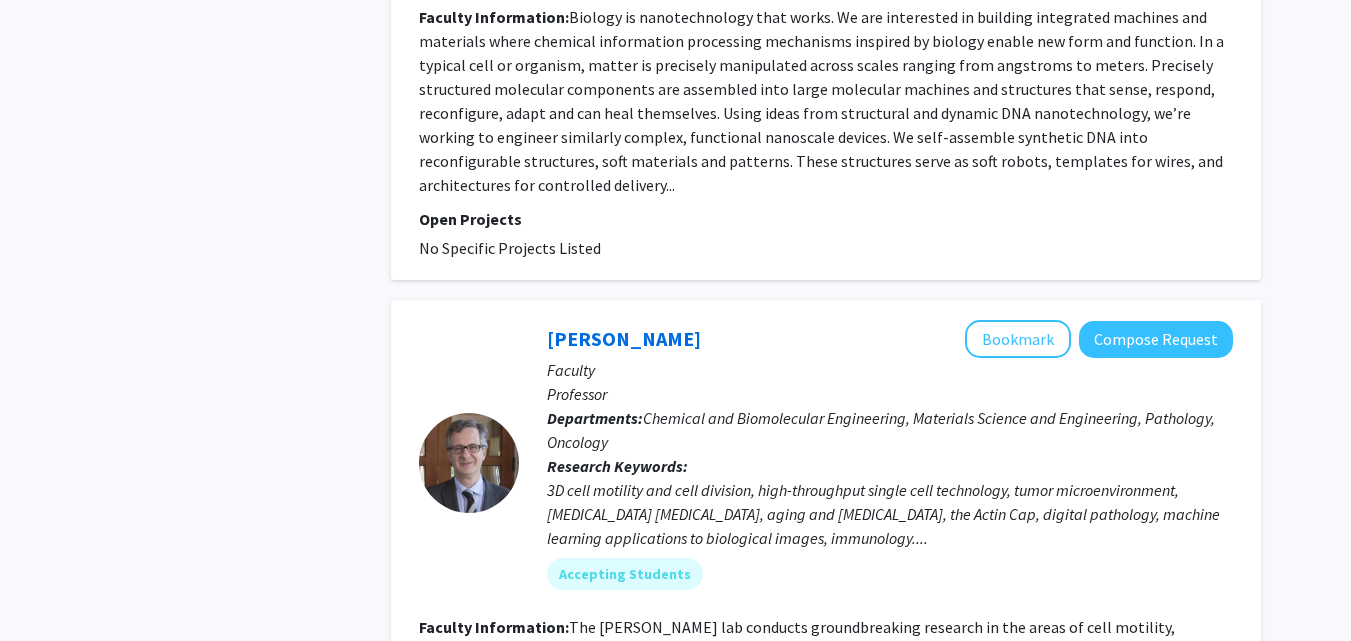 scroll, scrollTop: 4934, scrollLeft: 0, axis: vertical 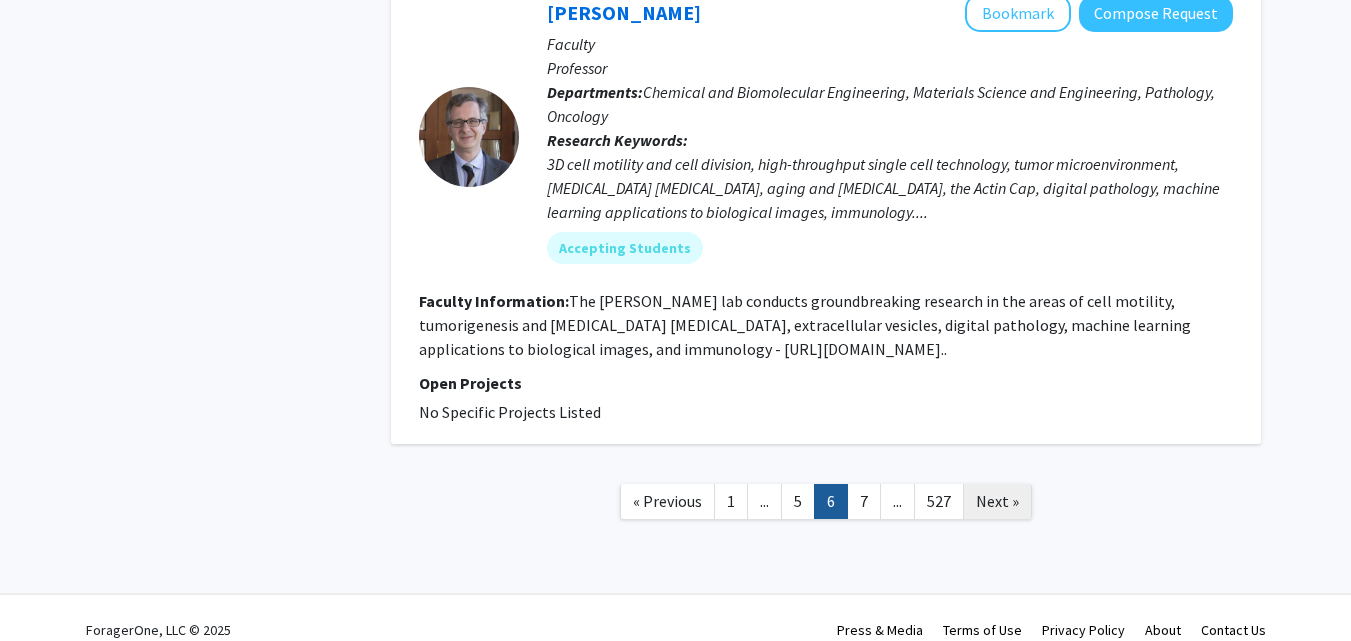 click on "Next »" 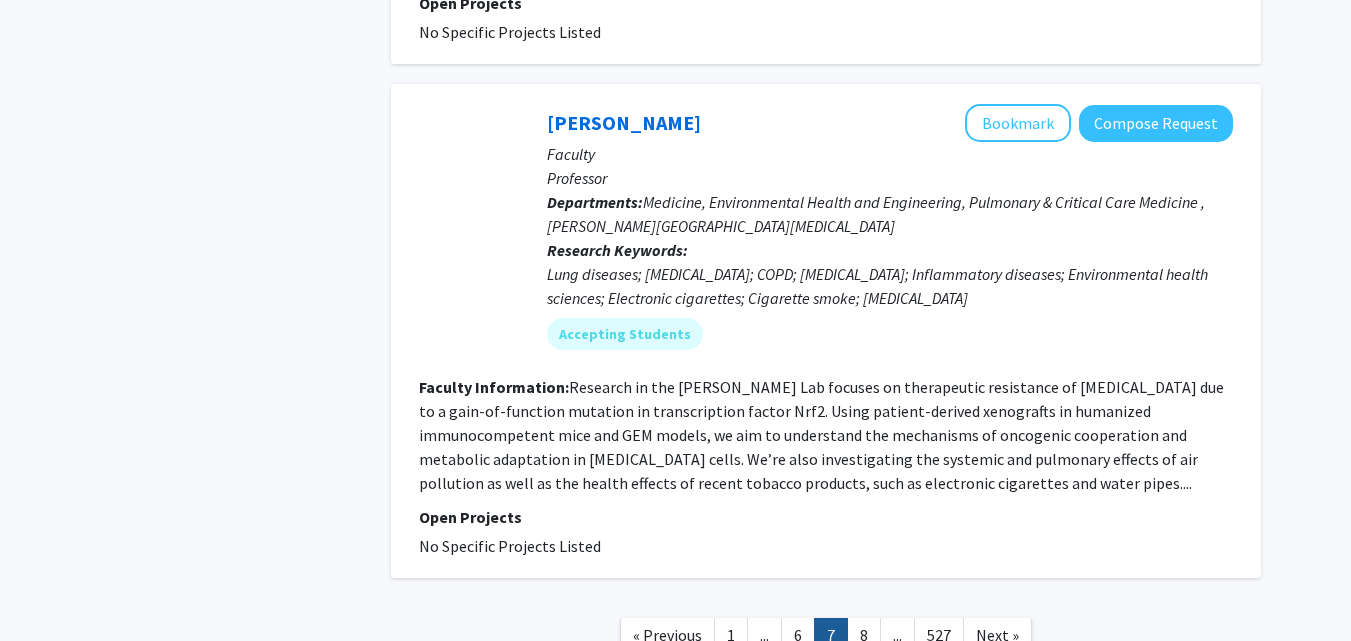 scroll, scrollTop: 5174, scrollLeft: 0, axis: vertical 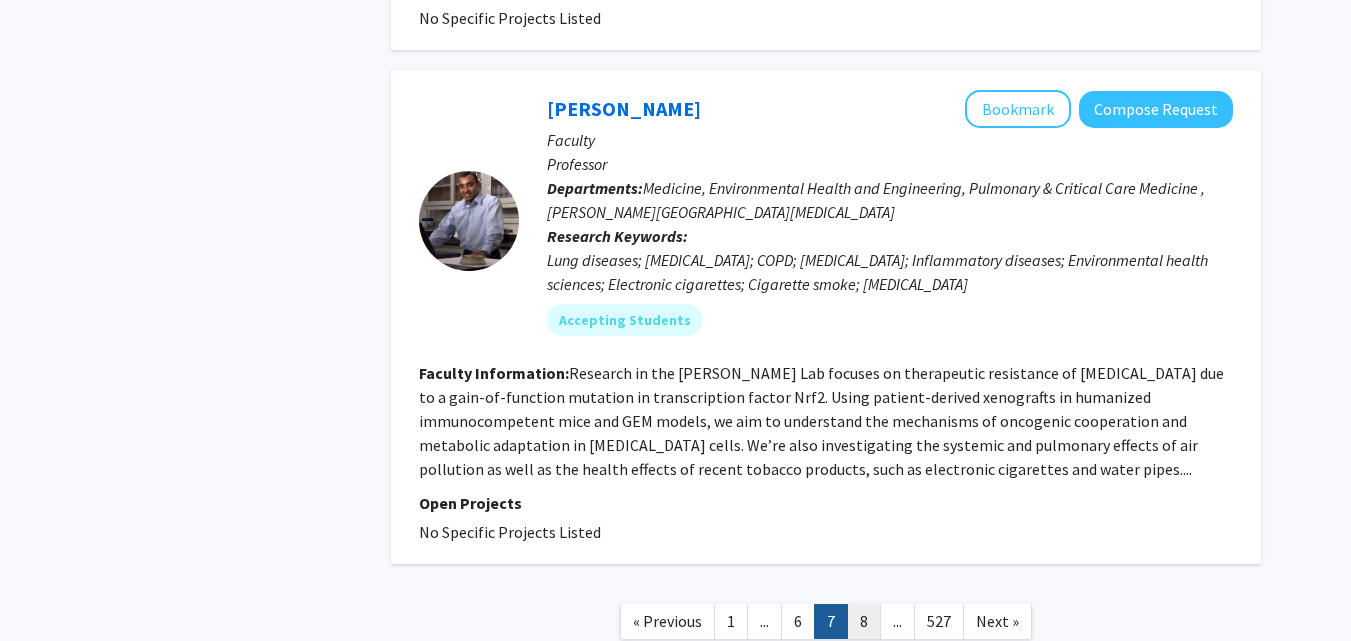 click on "8" 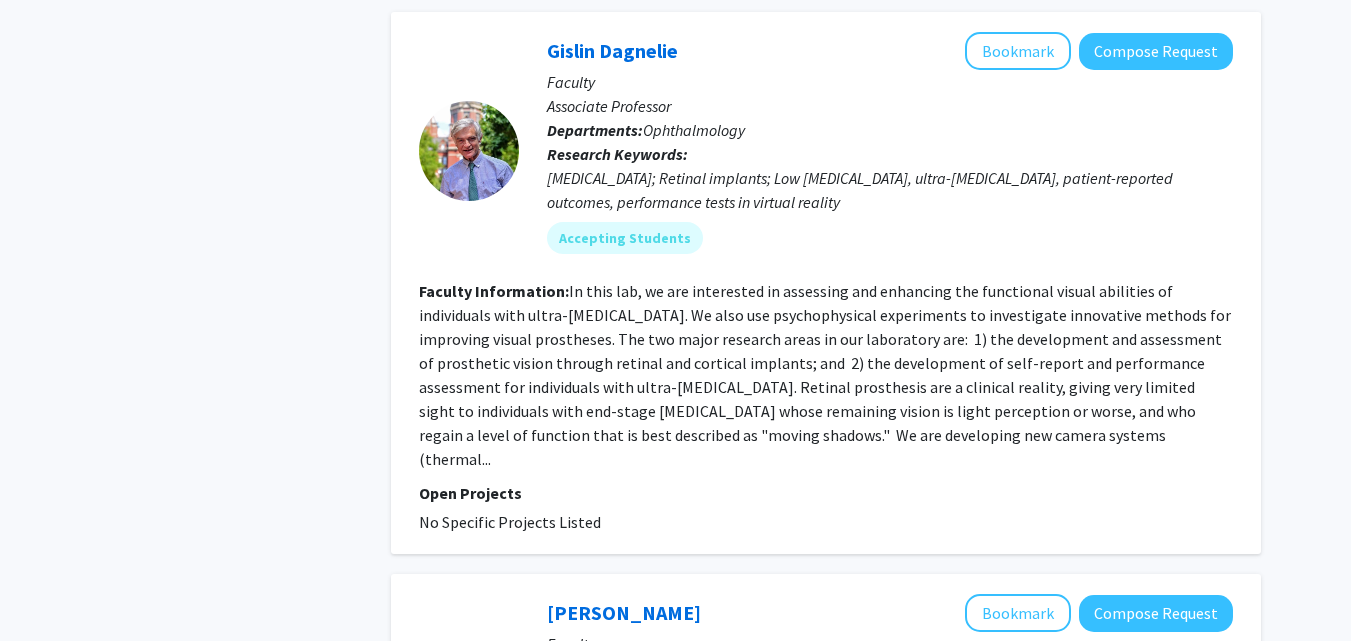scroll, scrollTop: 1800, scrollLeft: 0, axis: vertical 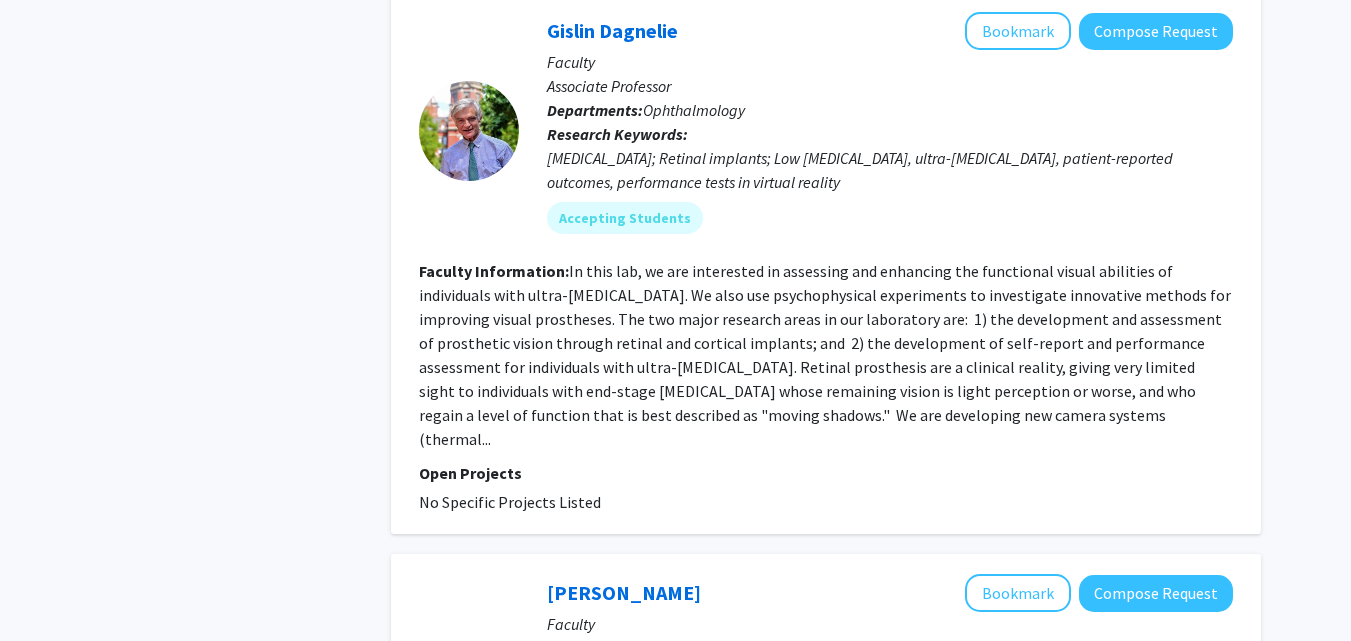 click on "In this lab, we are interested in assessing and enhancing the functional visual abilities of individuals with ultra-[MEDICAL_DATA]. We also use psychophysical experiments to investigate innovative methods for improving visual prostheses.  The two major research areas in our laboratory are:   1) the development and assessment of prosthetic vision through retinal and cortical implants; and   2) the development of self-report and performance assessment for individuals with ultra-[MEDICAL_DATA].
Retinal prosthesis are a clinical reality, giving very limited sight to individuals with end-stage [MEDICAL_DATA] whose remaining vision is light perception or worse, and who regain a level of function that is best described as "moving shadows."   We are developing new camera systems (thermal..." 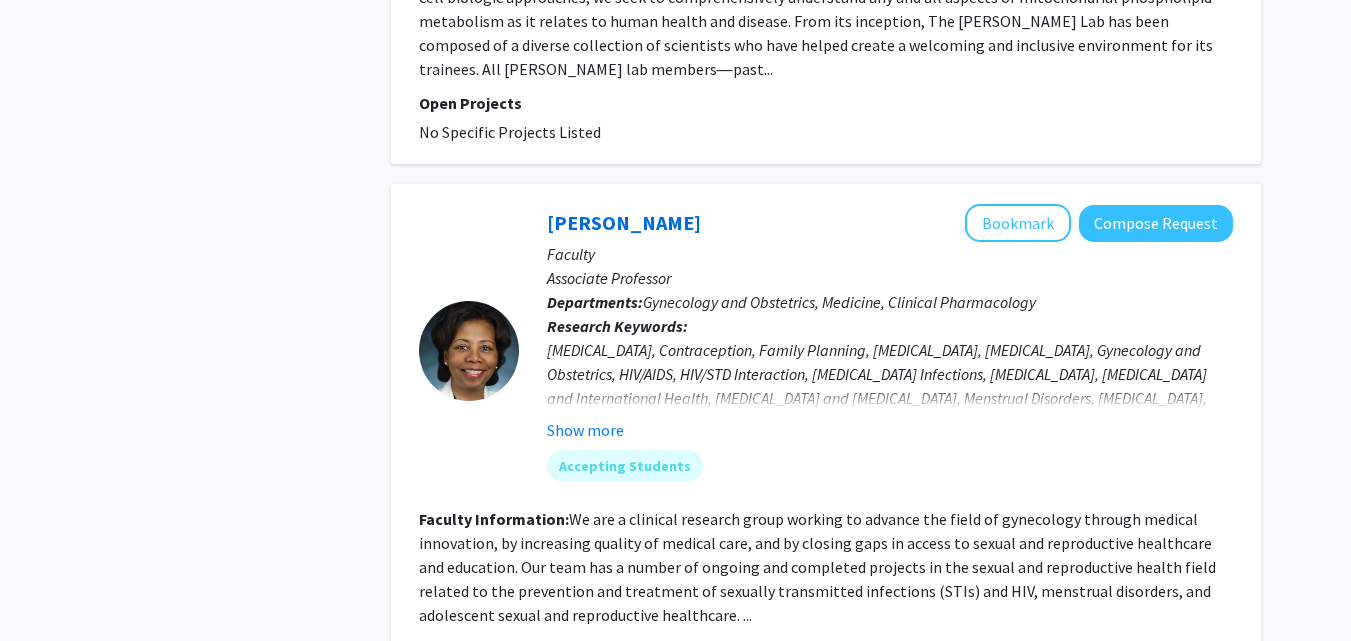scroll, scrollTop: 5054, scrollLeft: 0, axis: vertical 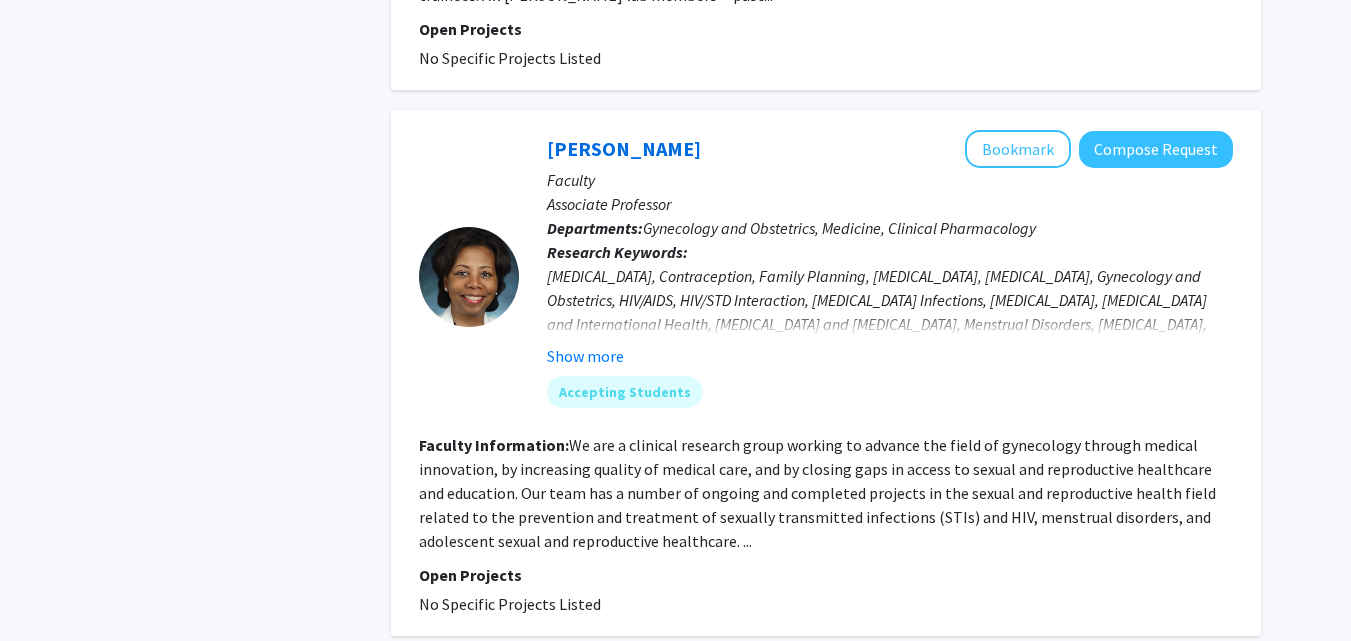 click on "9" 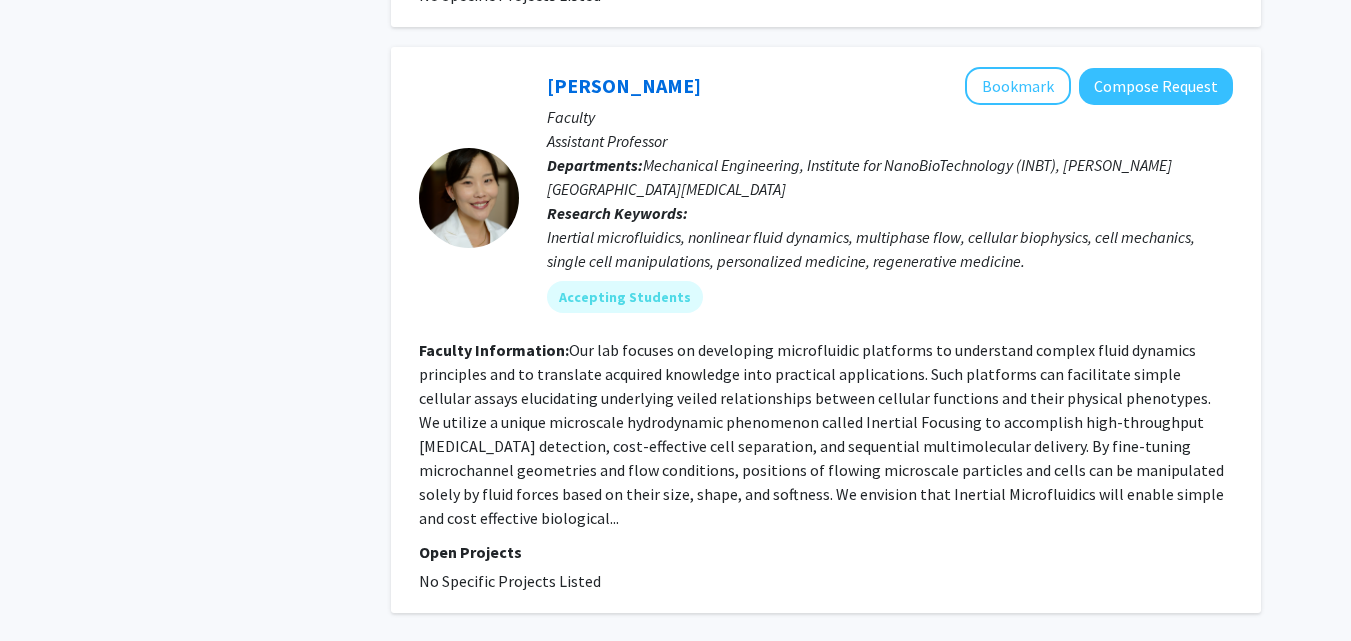 scroll, scrollTop: 4710, scrollLeft: 0, axis: vertical 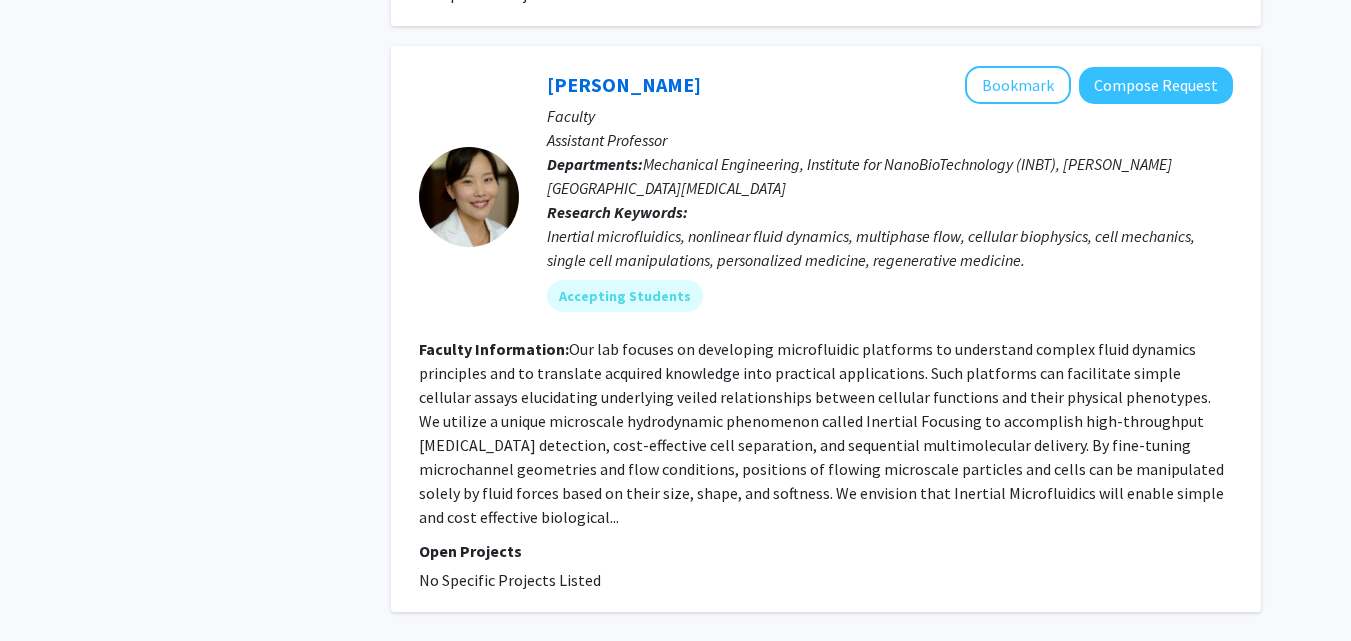 click on "10" 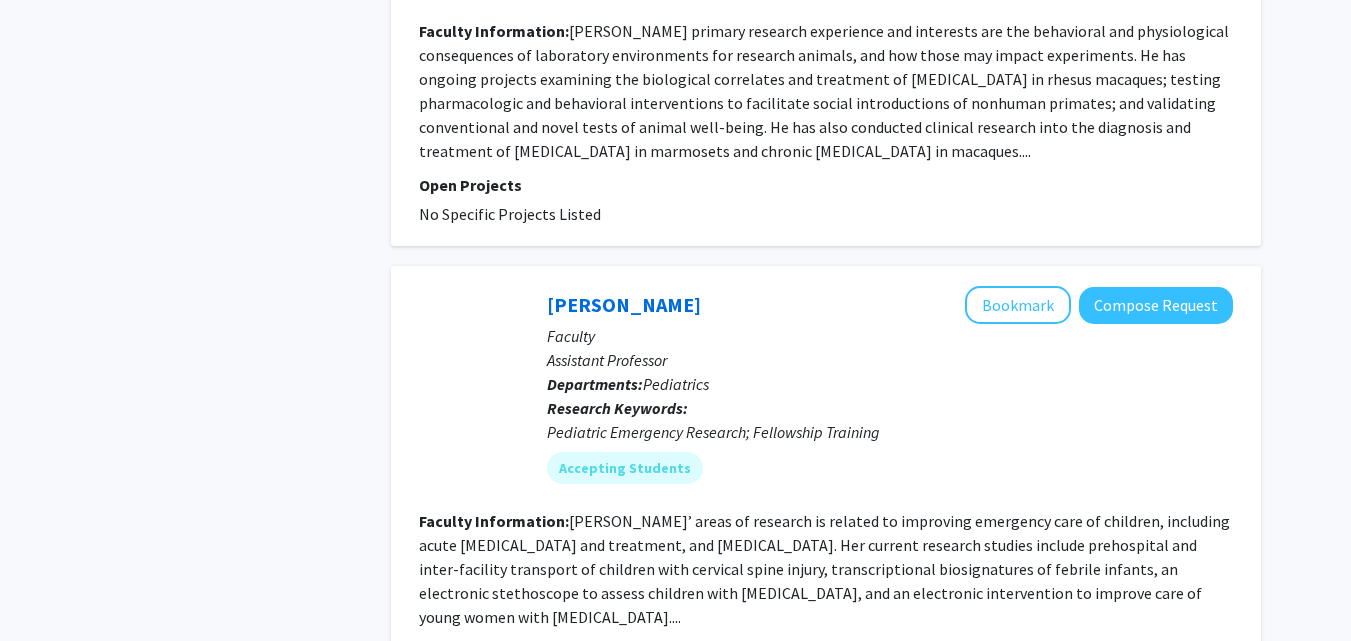 scroll, scrollTop: 4830, scrollLeft: 0, axis: vertical 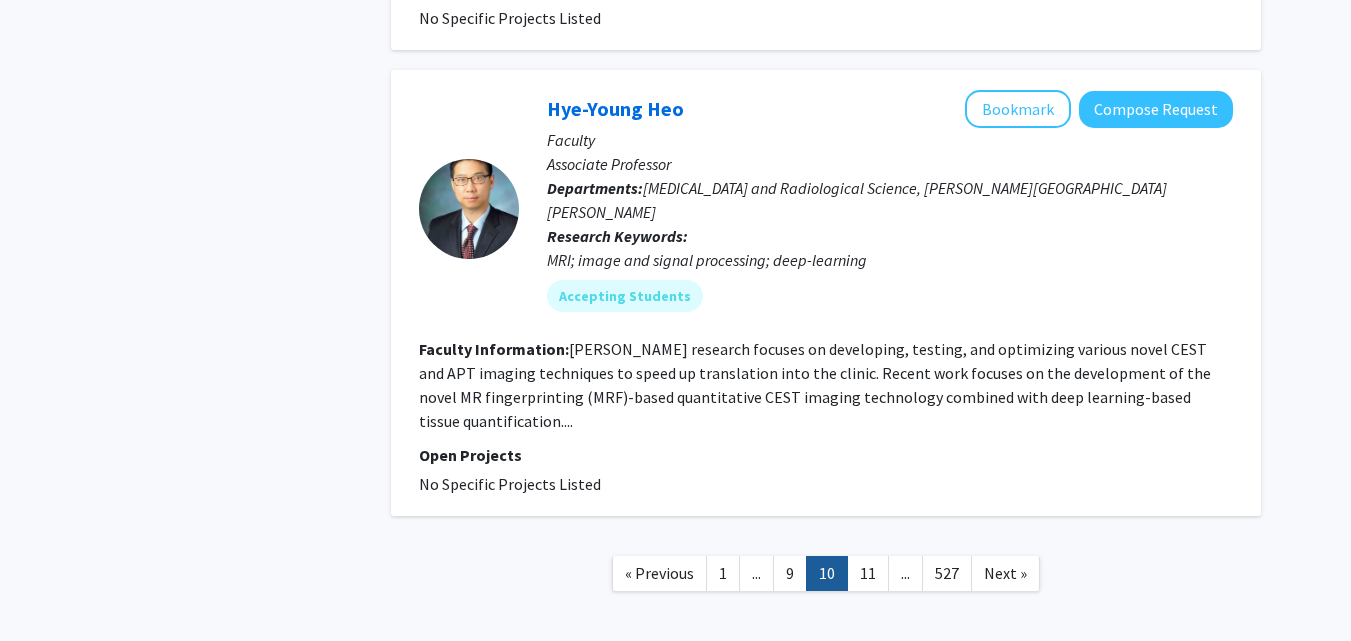 click on "..." 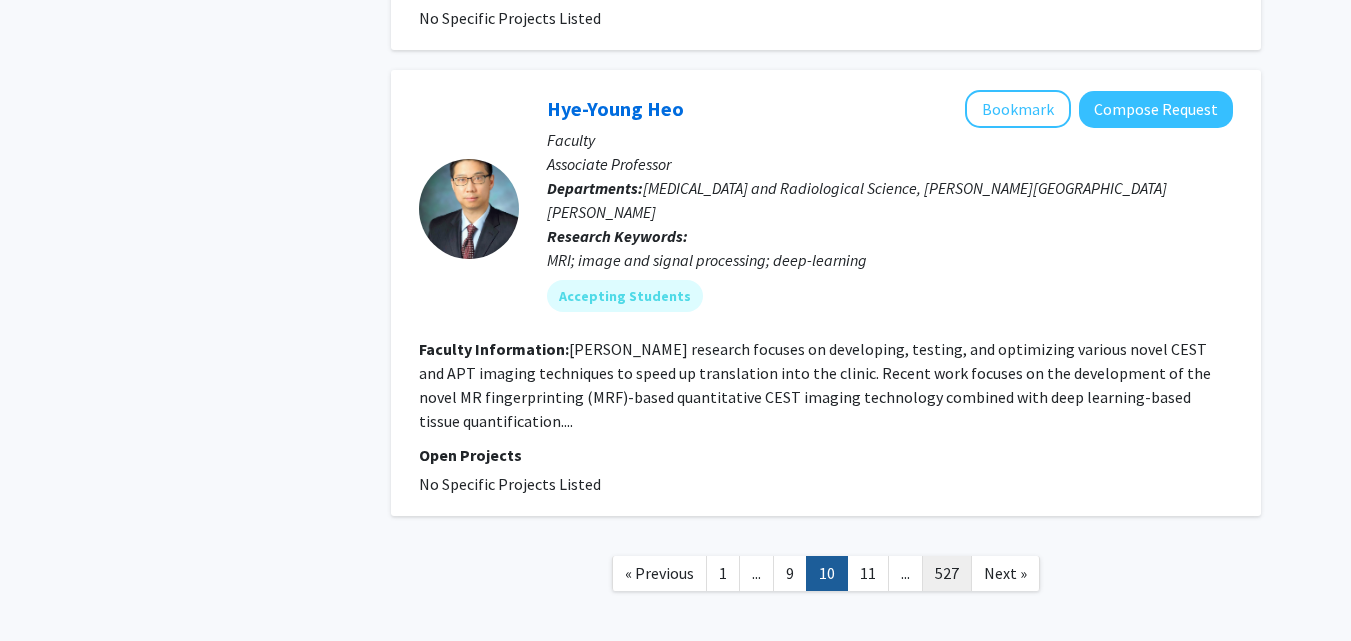click on "527" 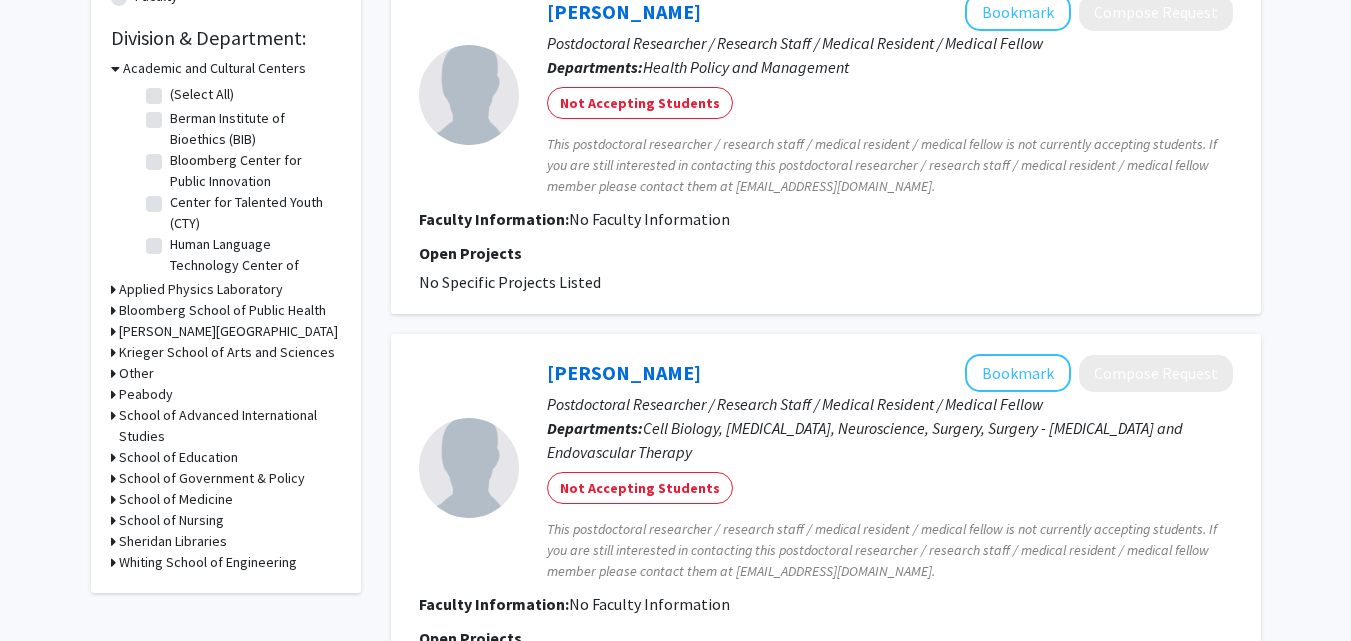 scroll, scrollTop: 1230, scrollLeft: 0, axis: vertical 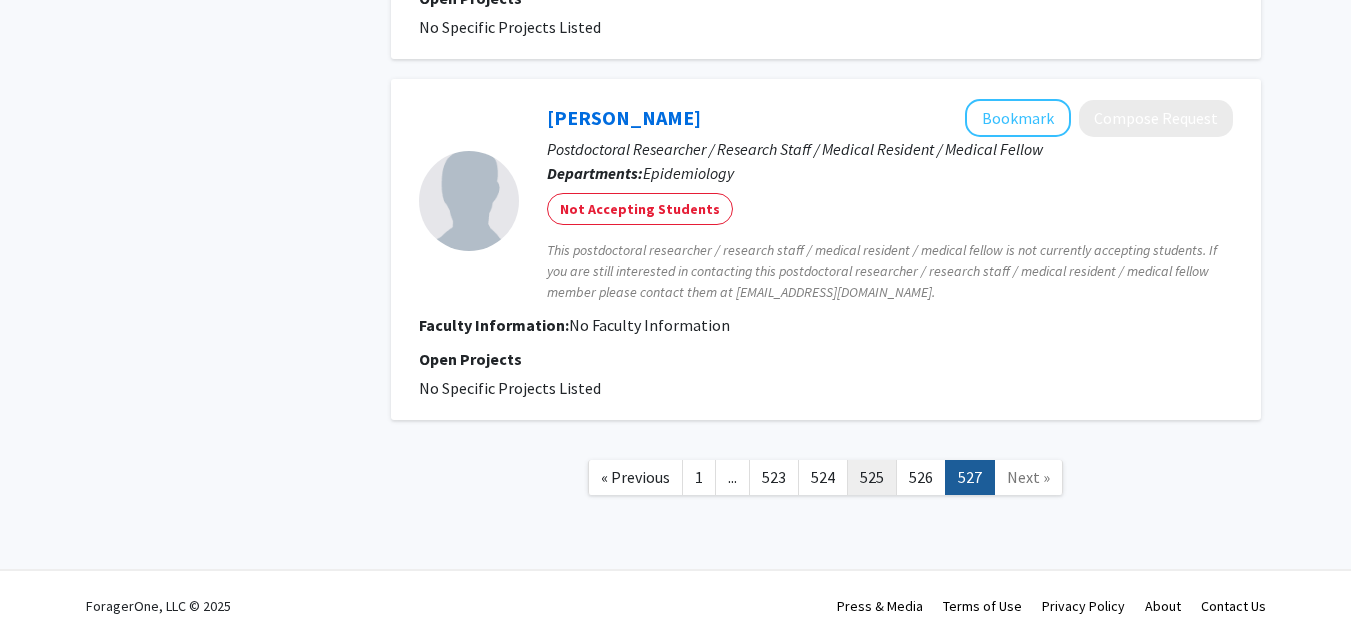 click on "525" 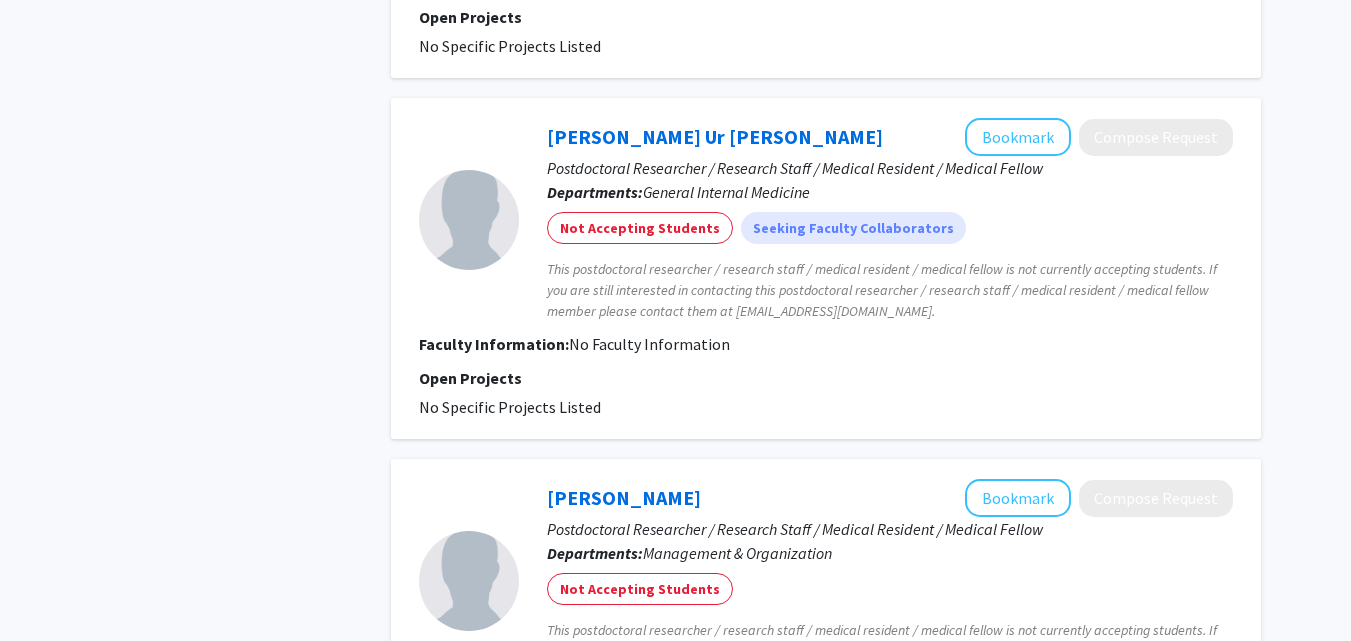 scroll, scrollTop: 3372, scrollLeft: 0, axis: vertical 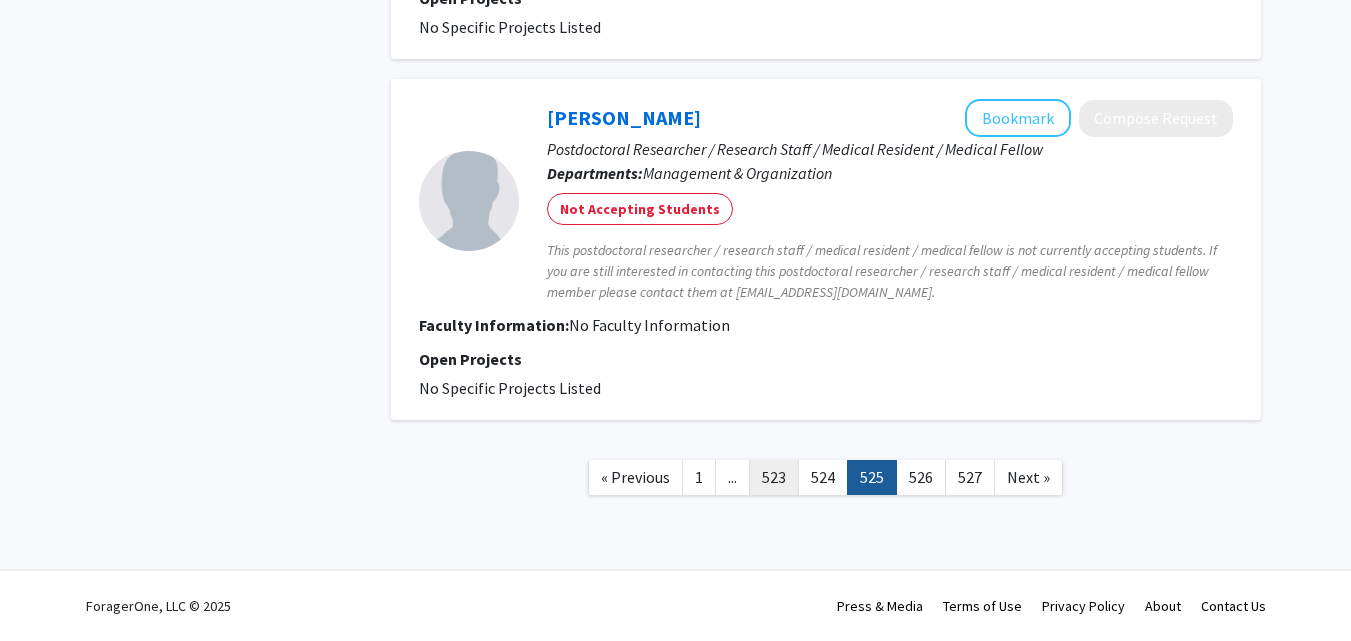 click on "523" 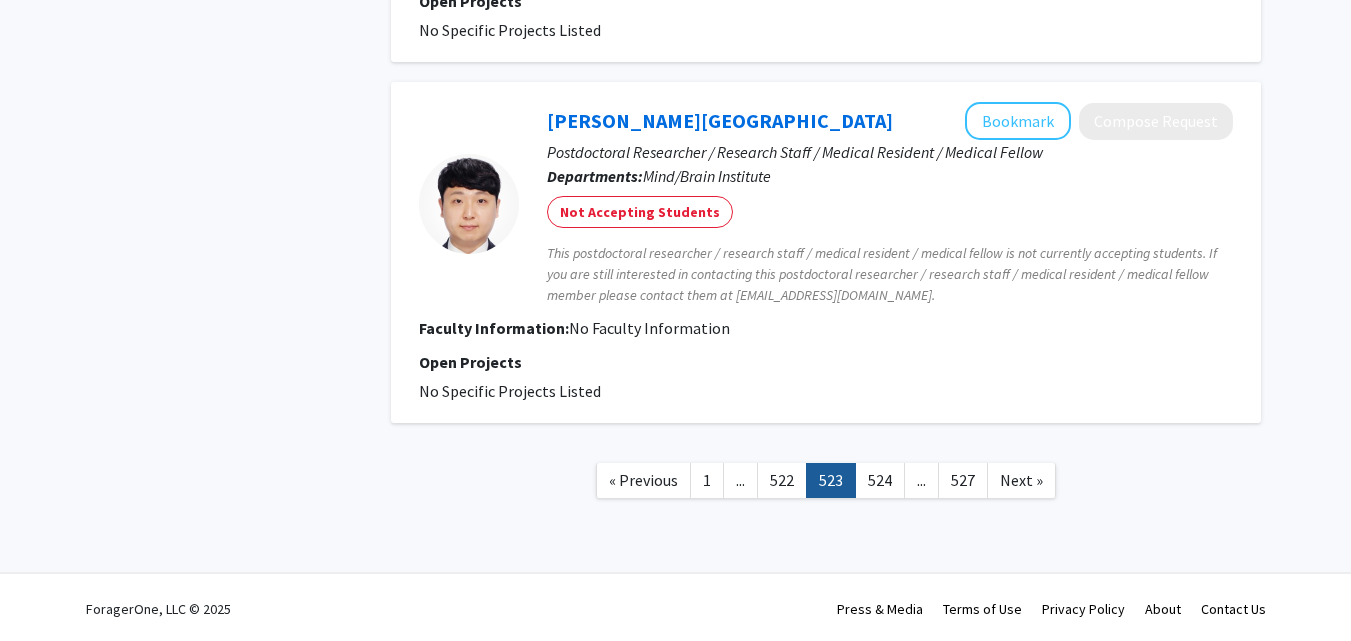 scroll, scrollTop: 3552, scrollLeft: 0, axis: vertical 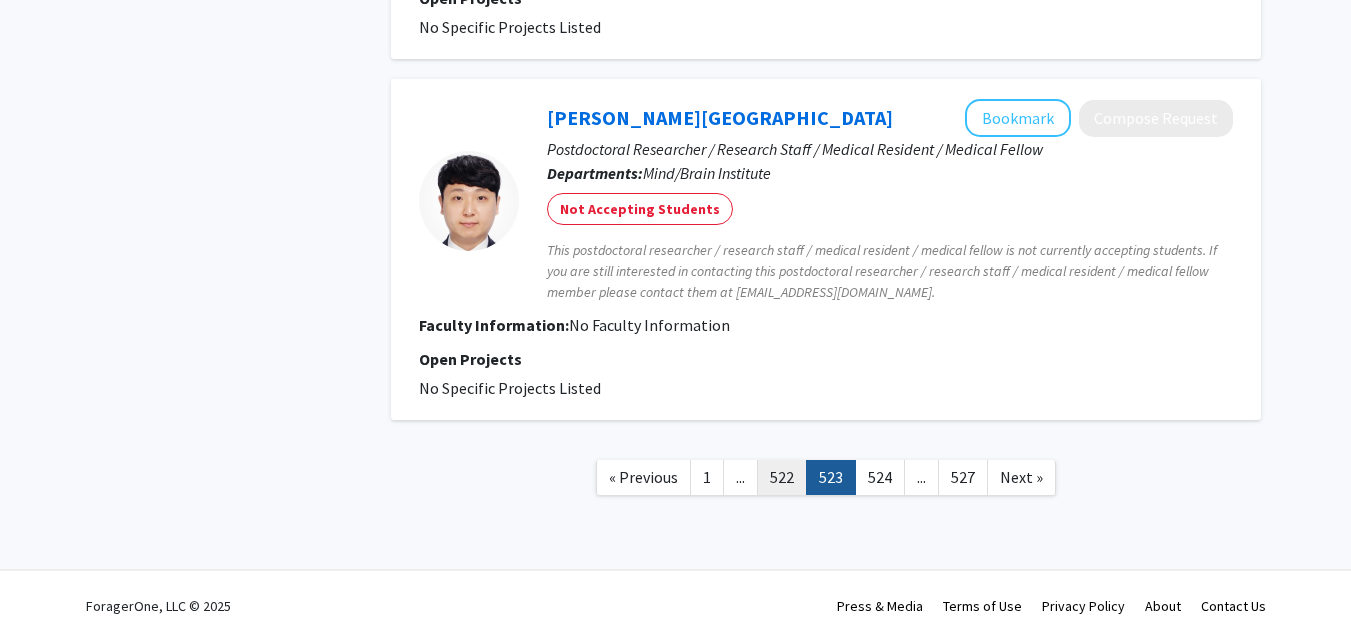 click on "522" 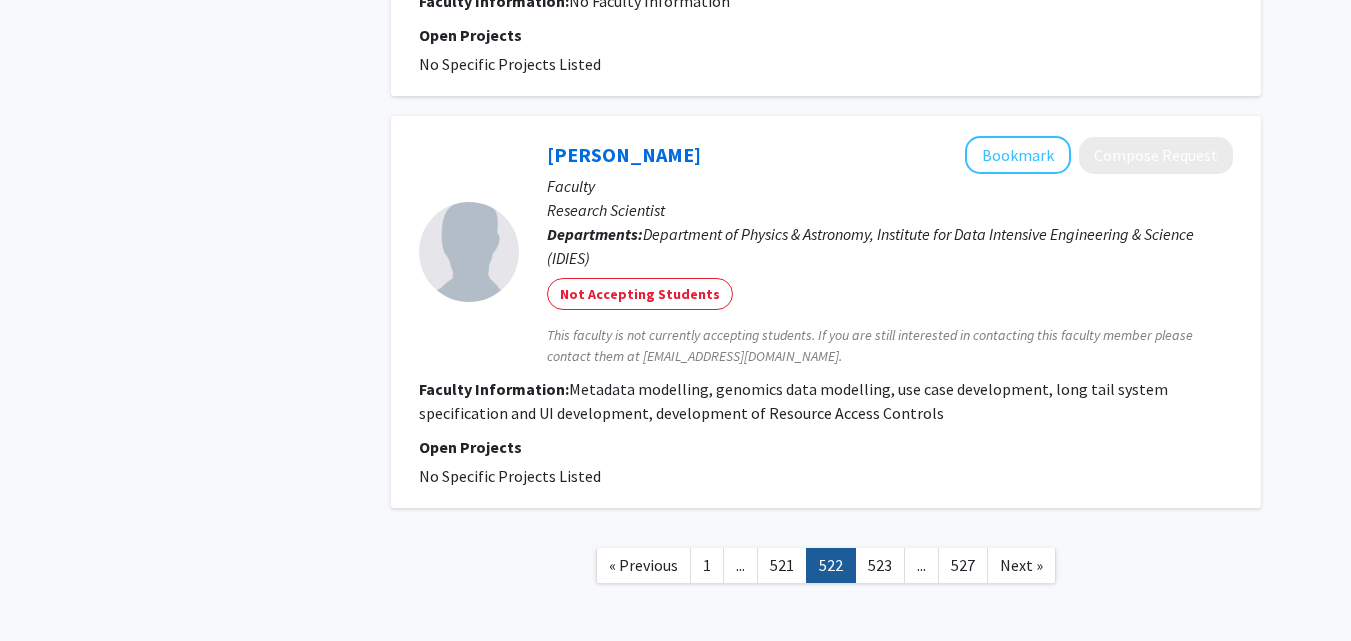 scroll, scrollTop: 4065, scrollLeft: 0, axis: vertical 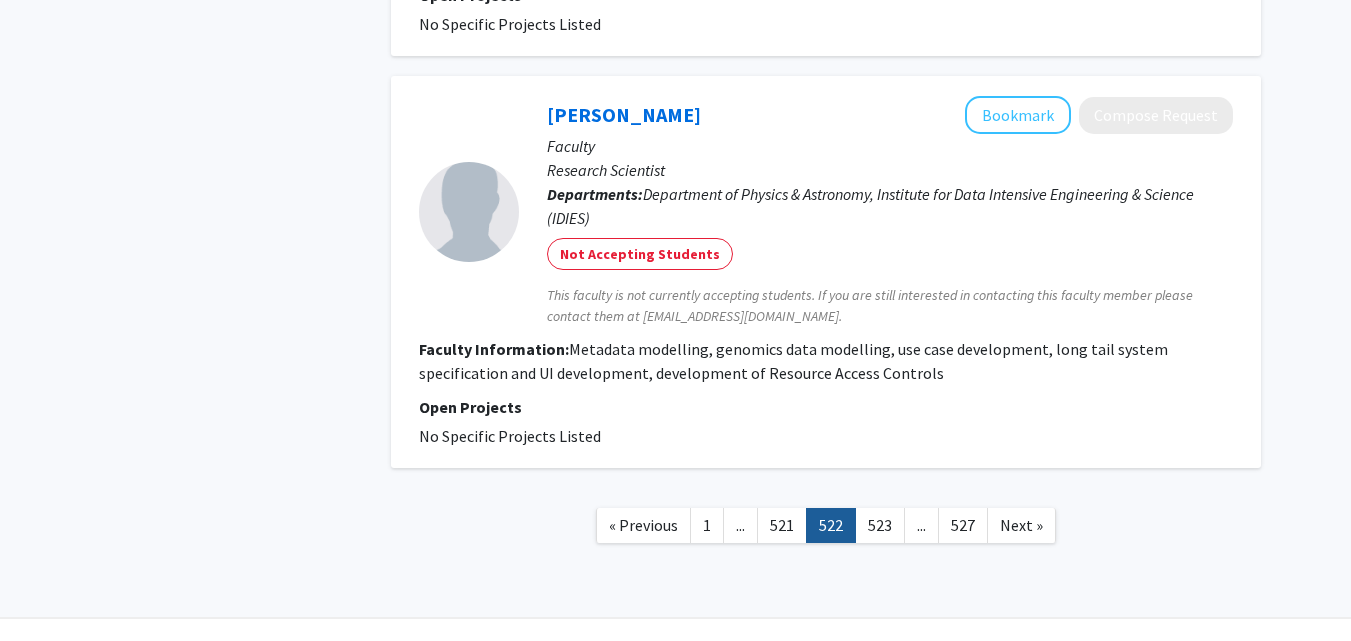 click on "« Previous" 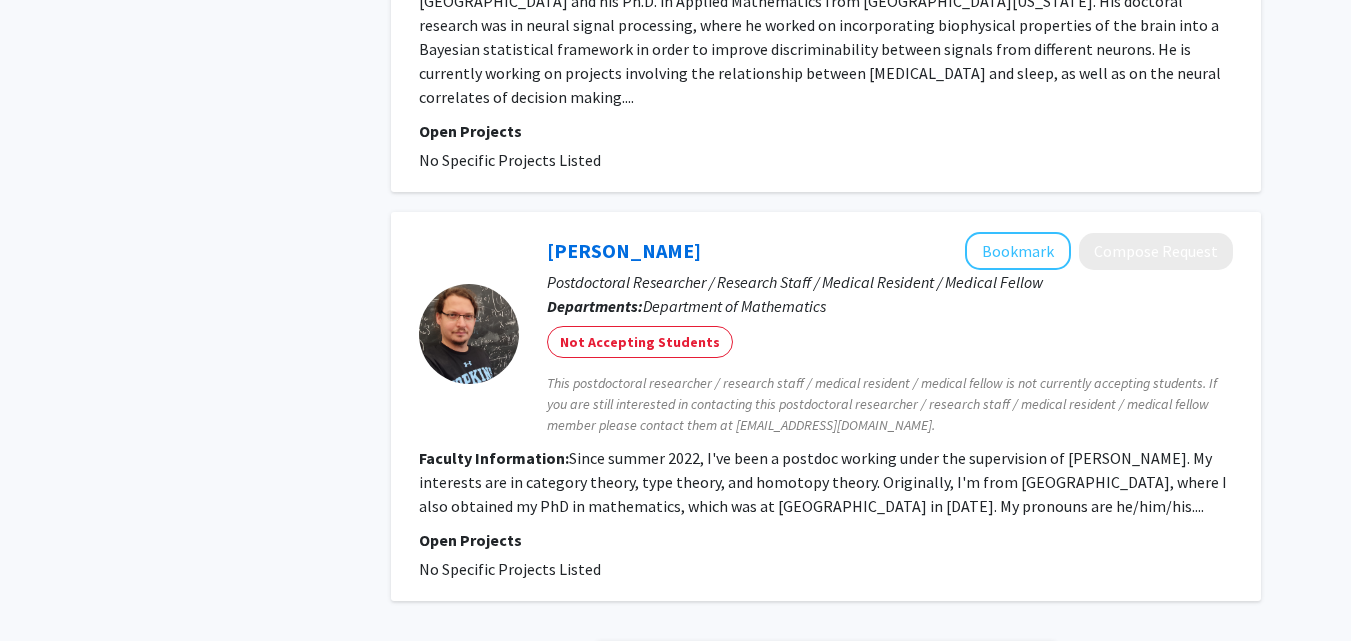 scroll, scrollTop: 4410, scrollLeft: 0, axis: vertical 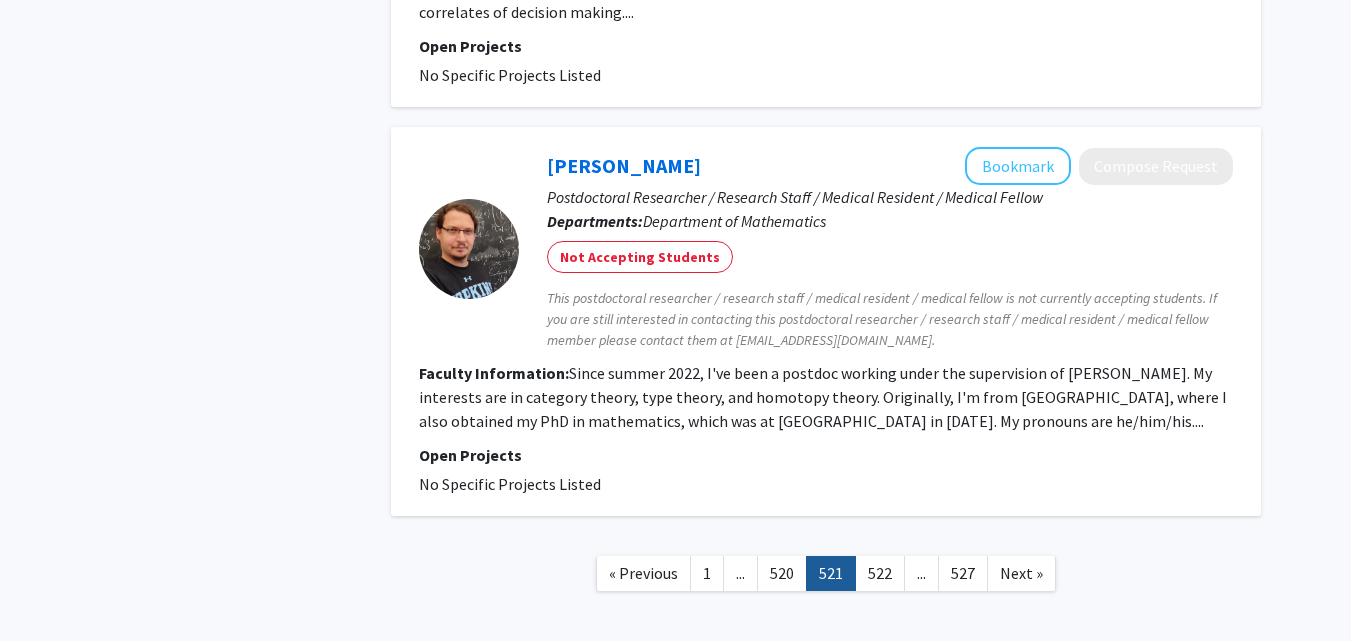 click on "..." 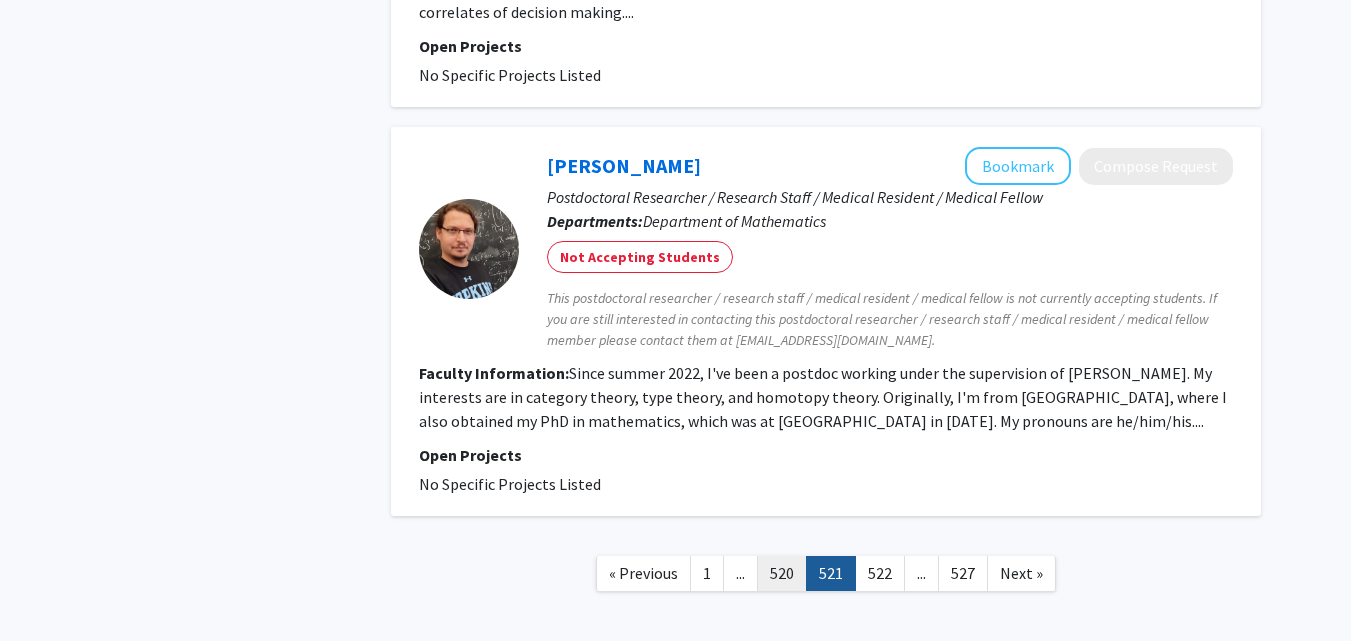 click on "520" 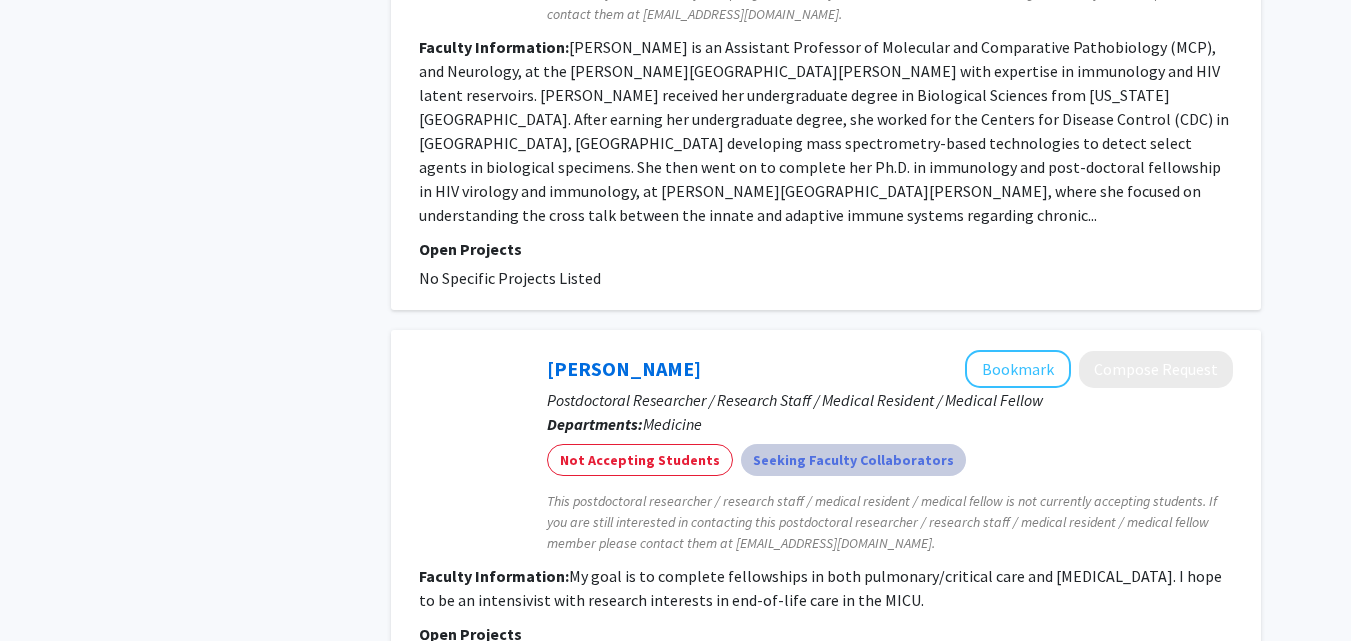 scroll, scrollTop: 4518, scrollLeft: 0, axis: vertical 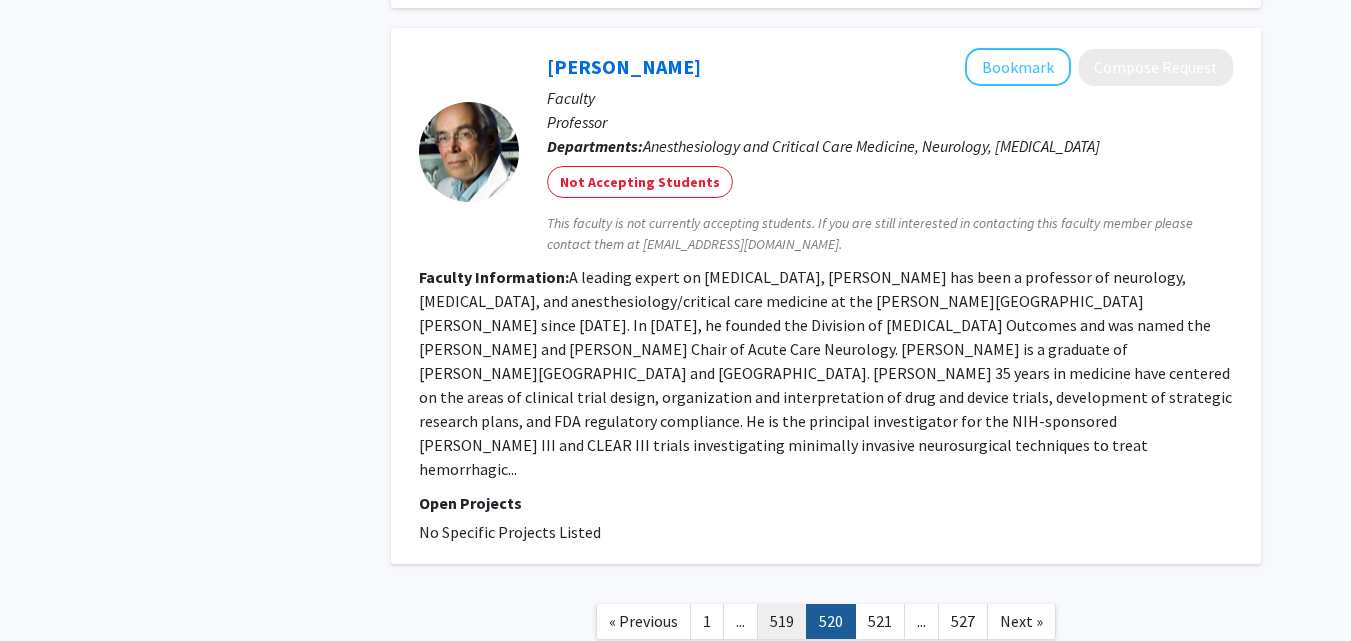 click on "519" 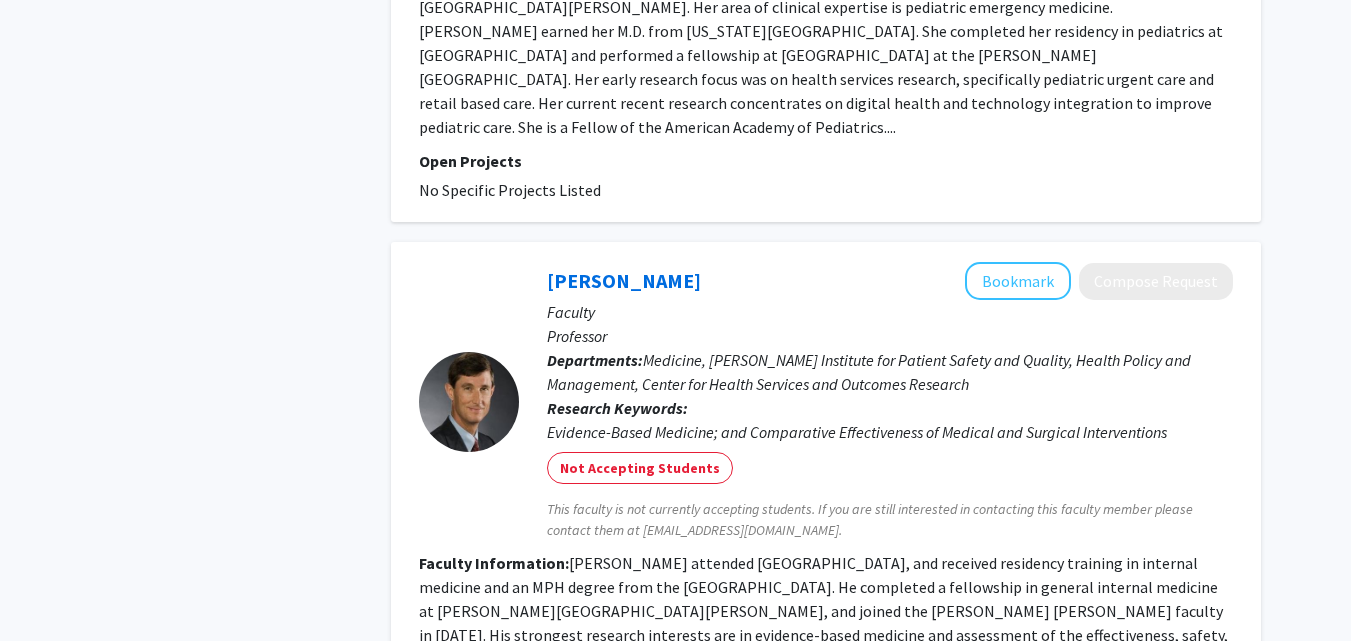 scroll, scrollTop: 5271, scrollLeft: 0, axis: vertical 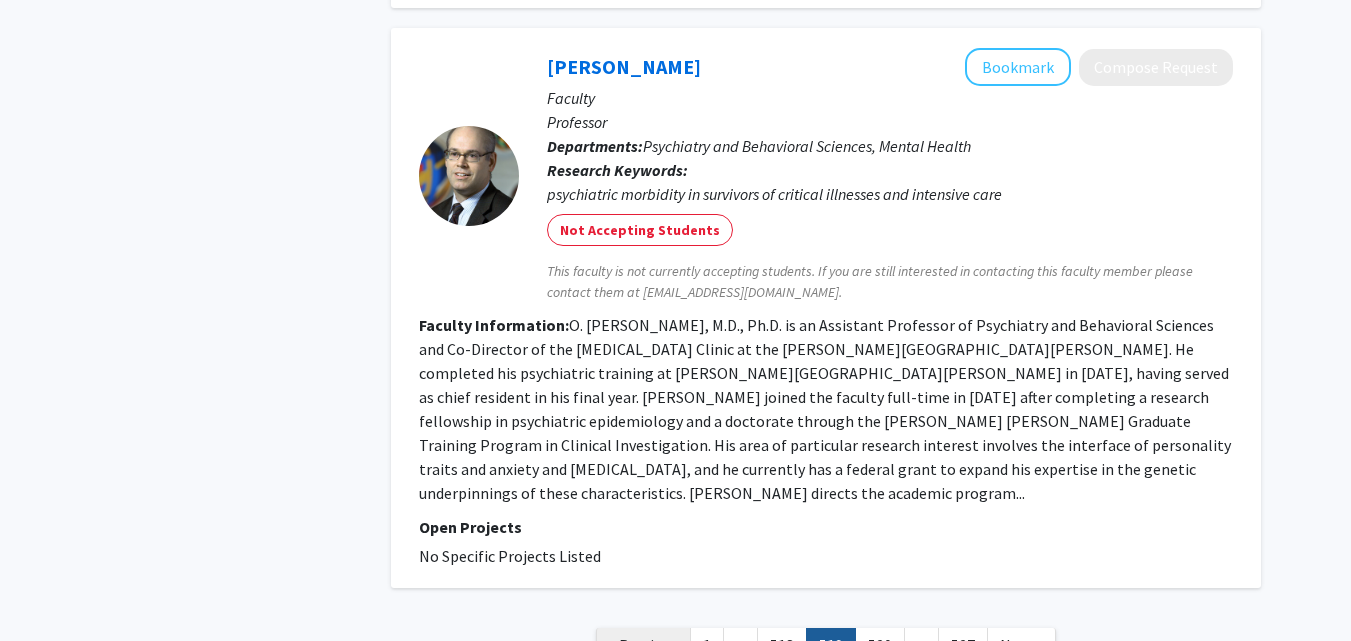 click on "« Previous" 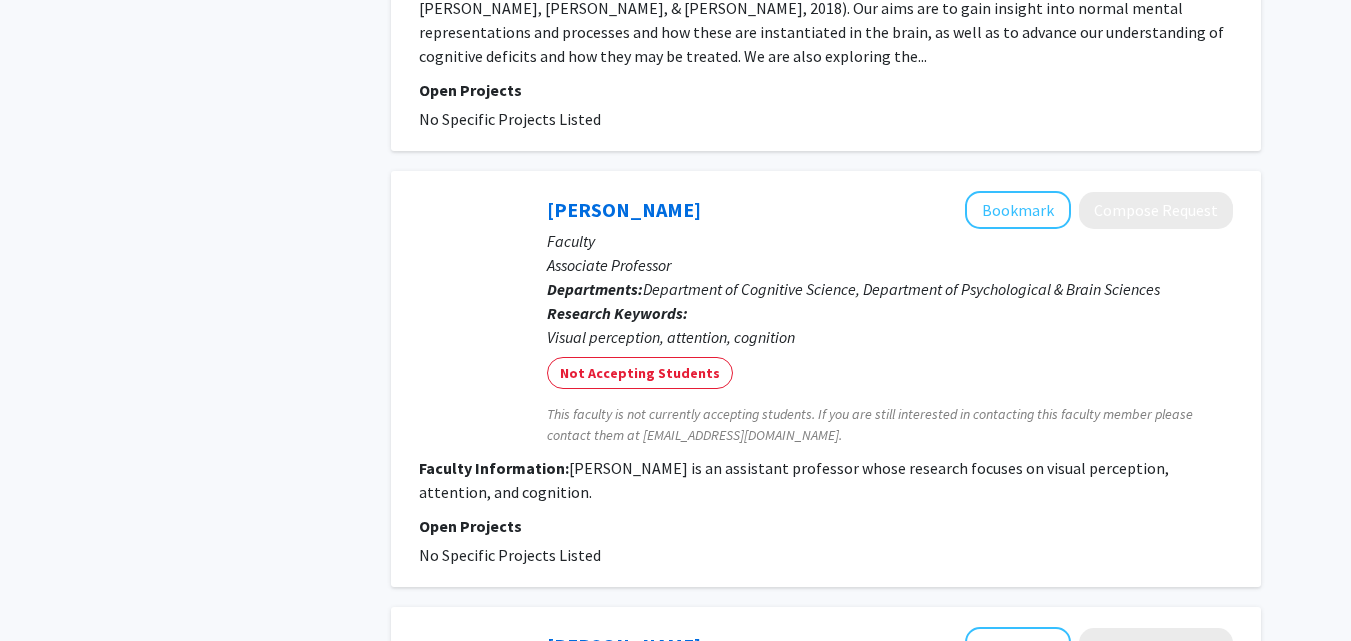 scroll, scrollTop: 5226, scrollLeft: 0, axis: vertical 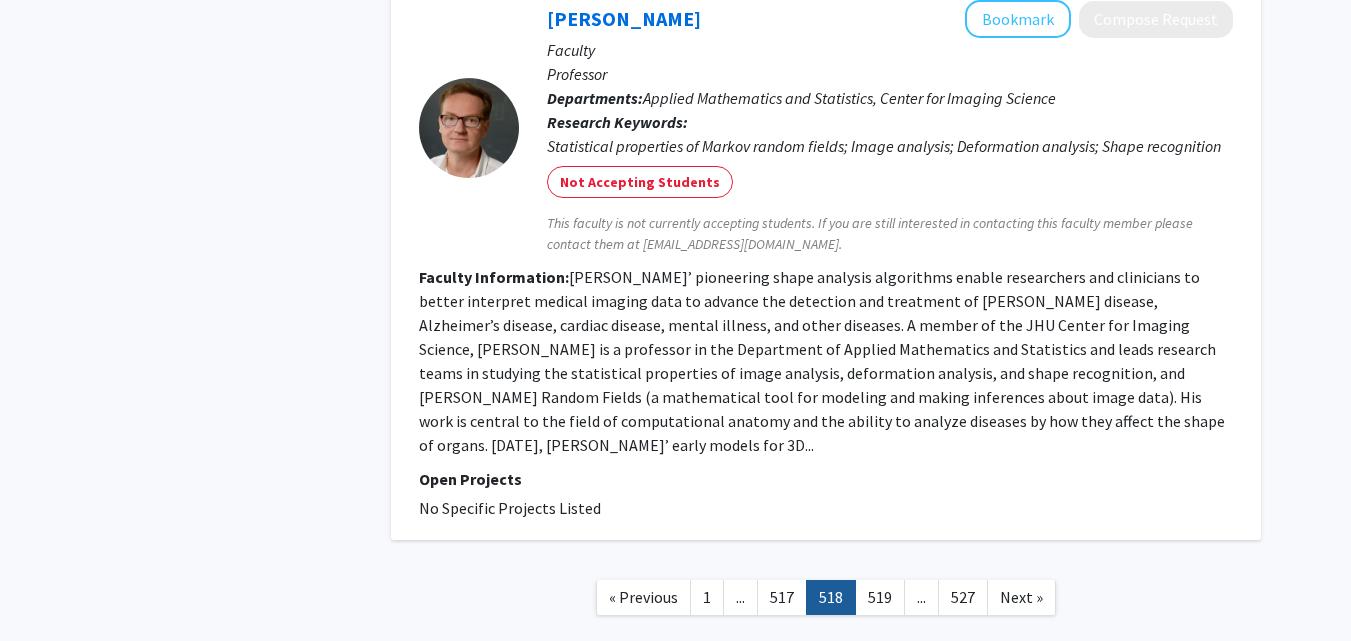 click on "« Previous" 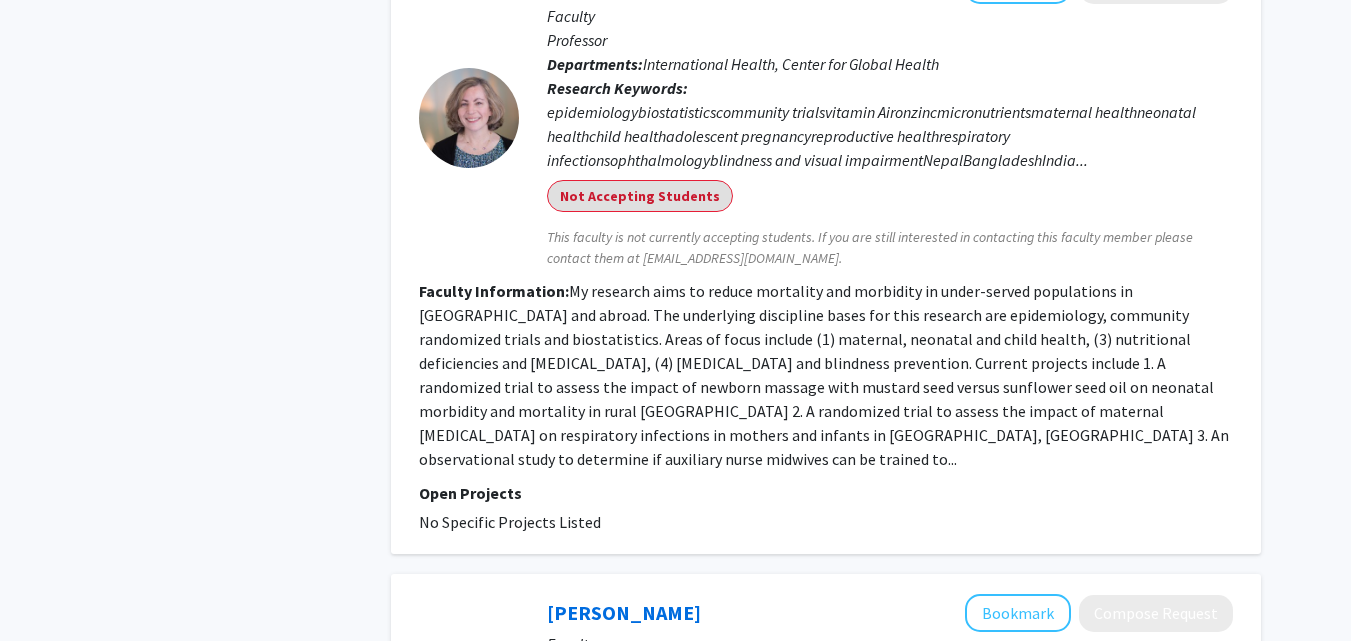 scroll, scrollTop: 5522, scrollLeft: 0, axis: vertical 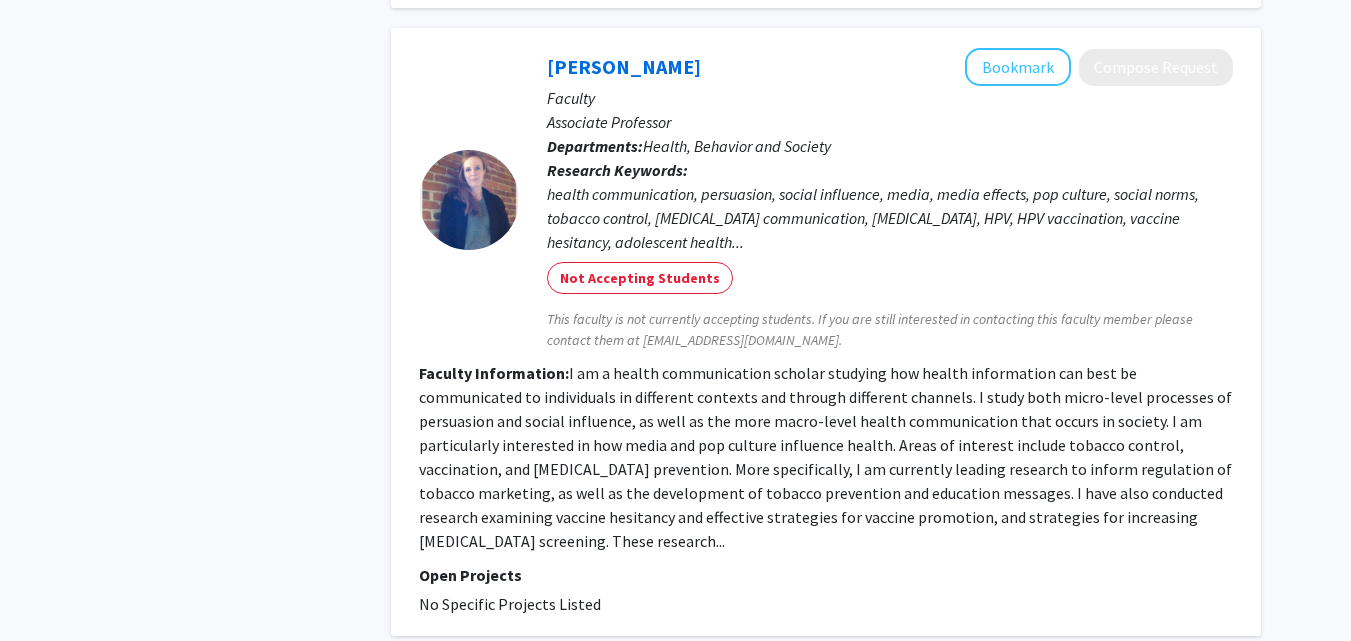click on "« Previous" 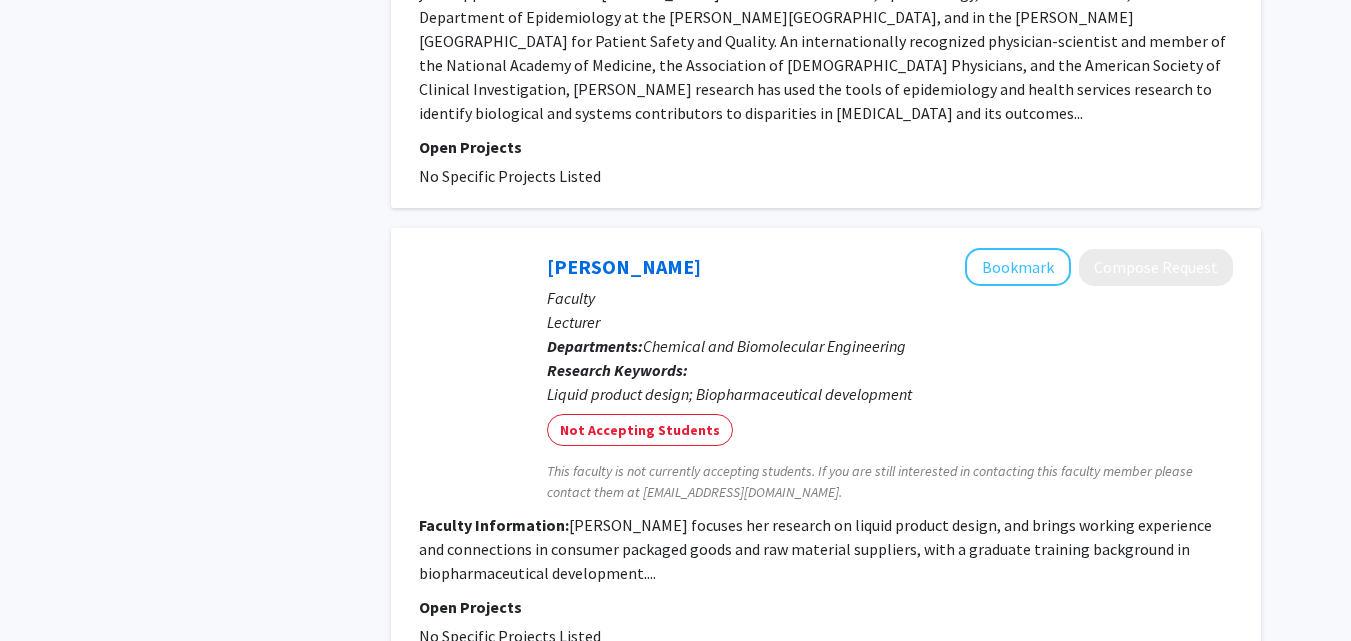 scroll, scrollTop: 5079, scrollLeft: 0, axis: vertical 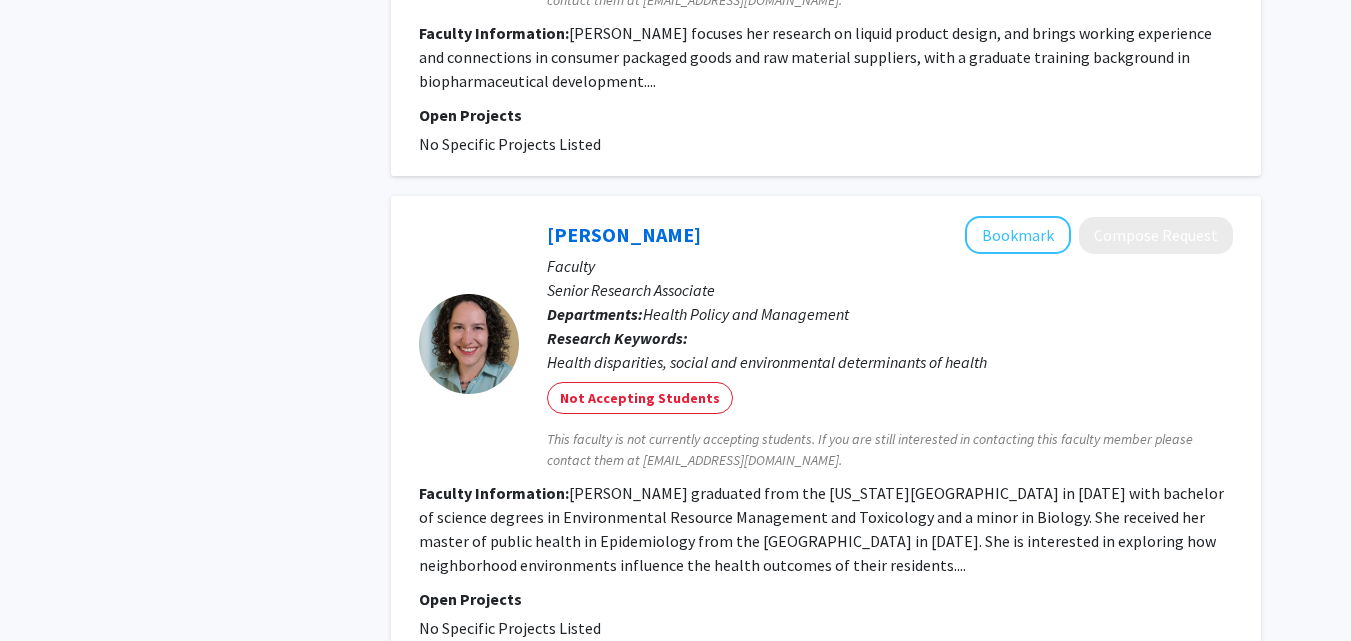 click on "« Previous" 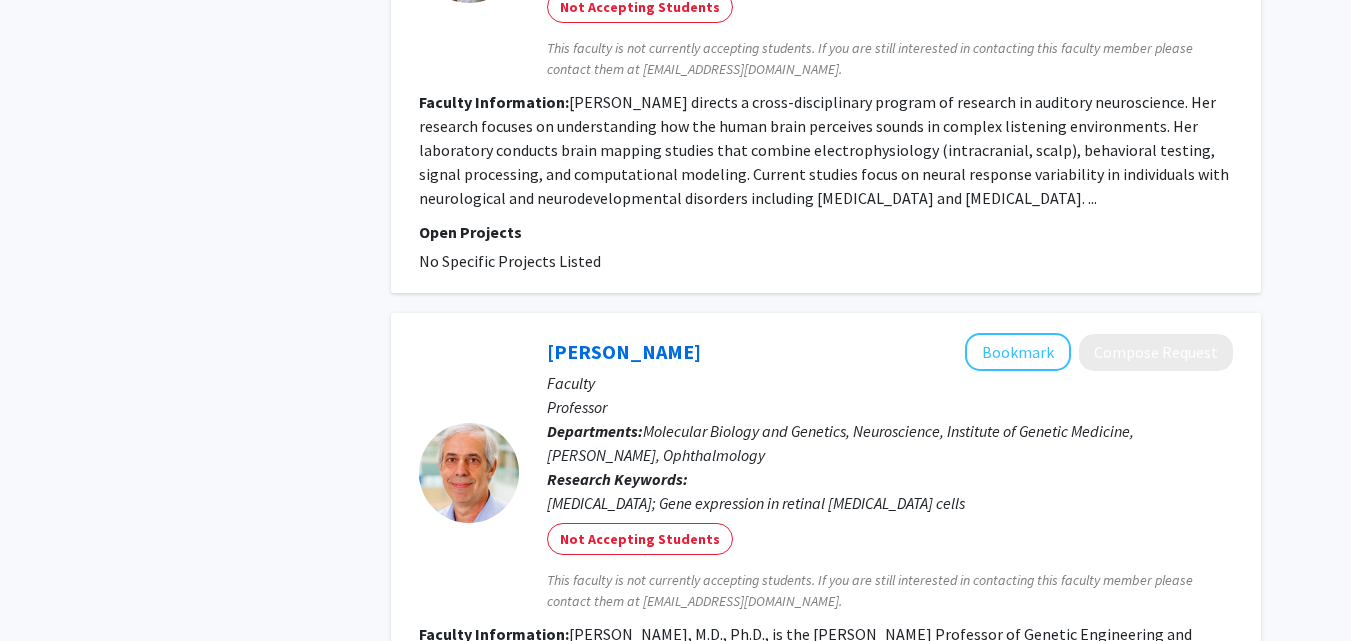 scroll, scrollTop: 5402, scrollLeft: 0, axis: vertical 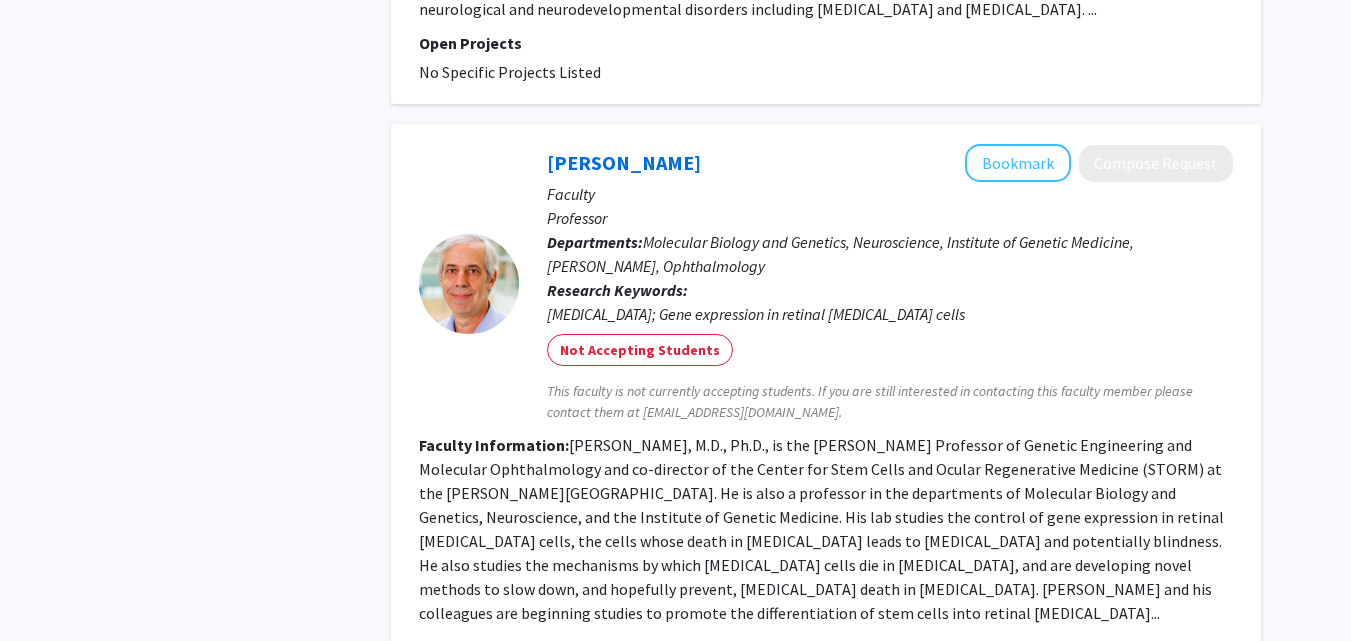 click on "« Previous" 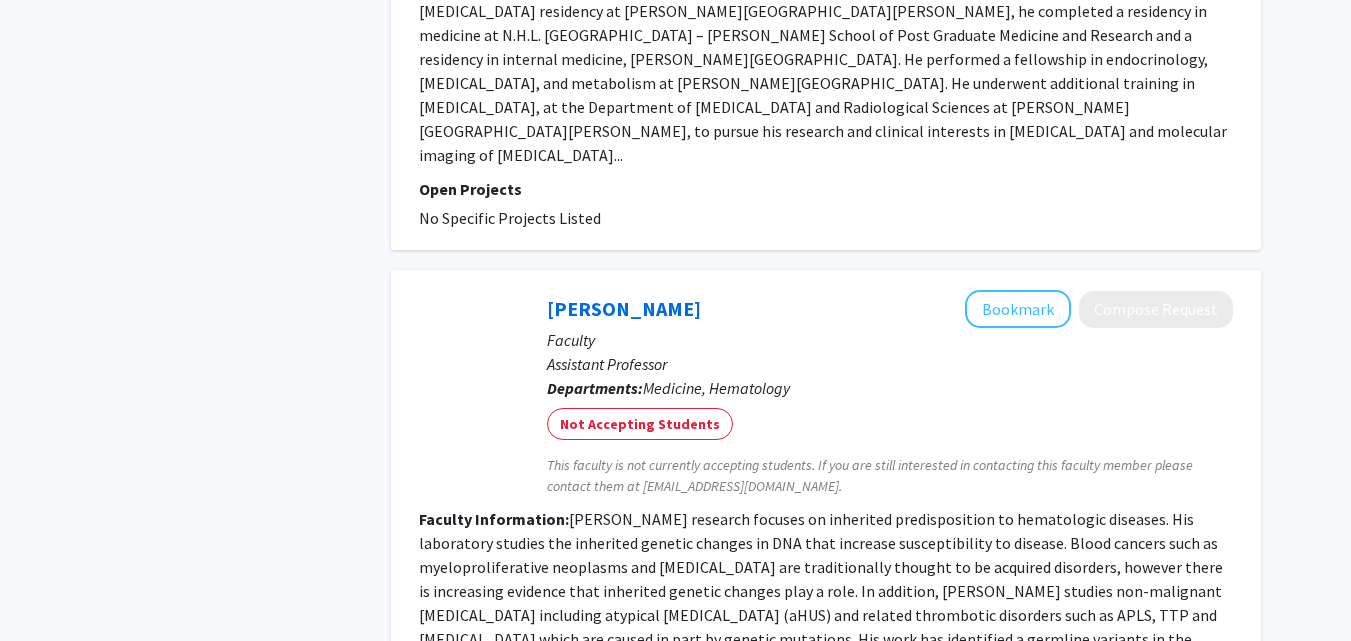 scroll, scrollTop: 4839, scrollLeft: 0, axis: vertical 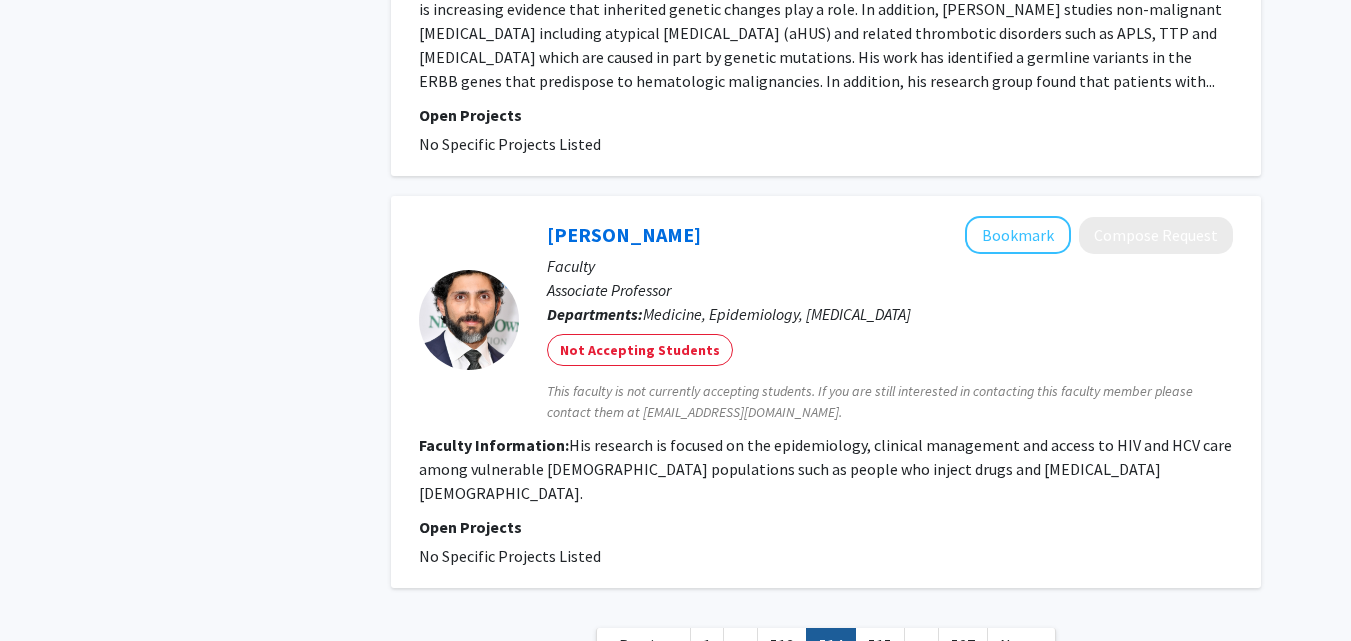 click on "..." 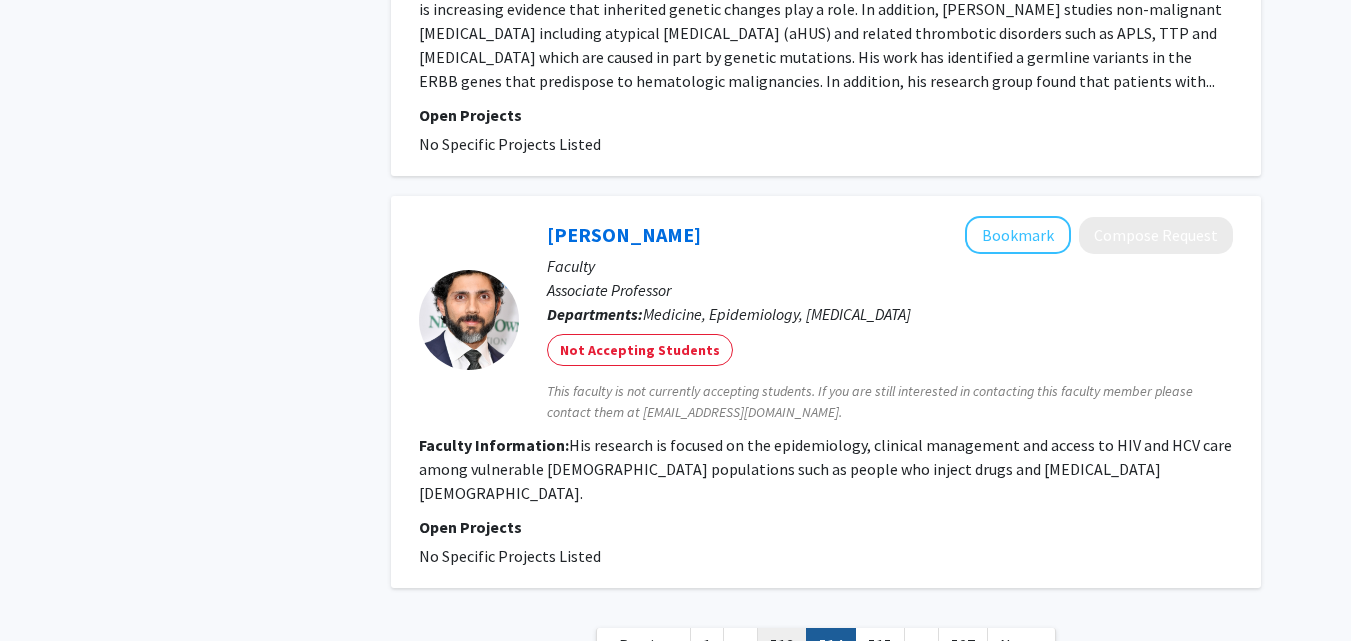click on "513" 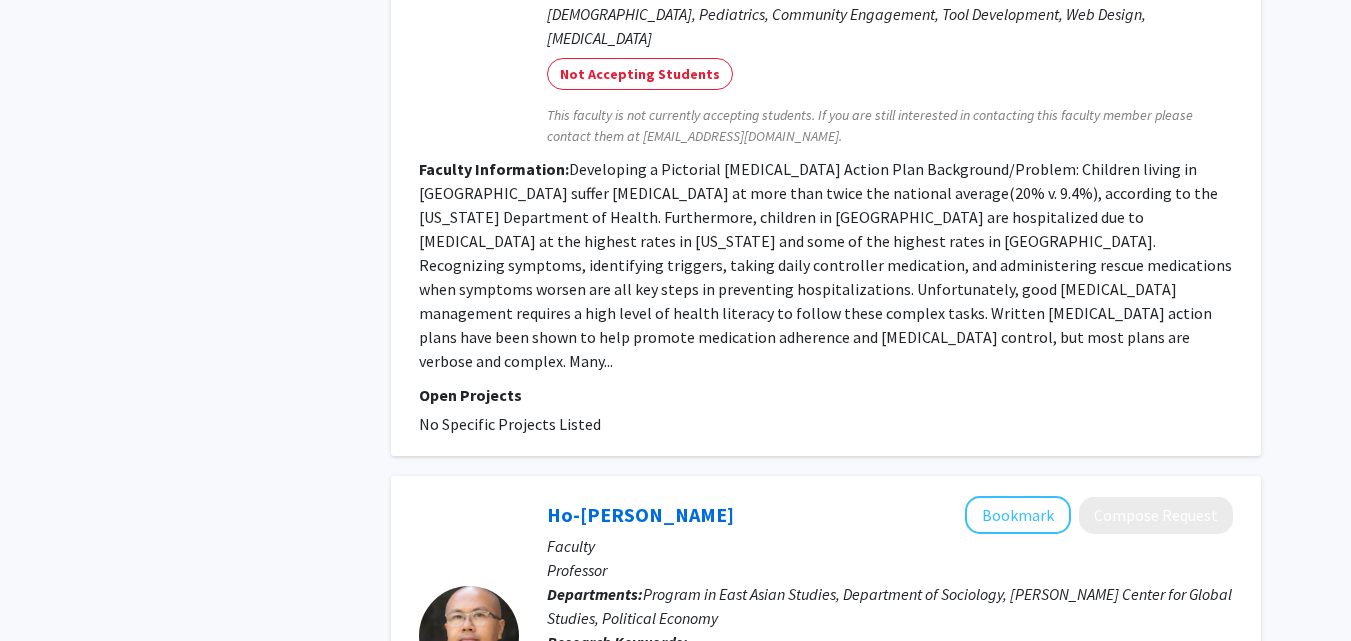 scroll, scrollTop: 5066, scrollLeft: 0, axis: vertical 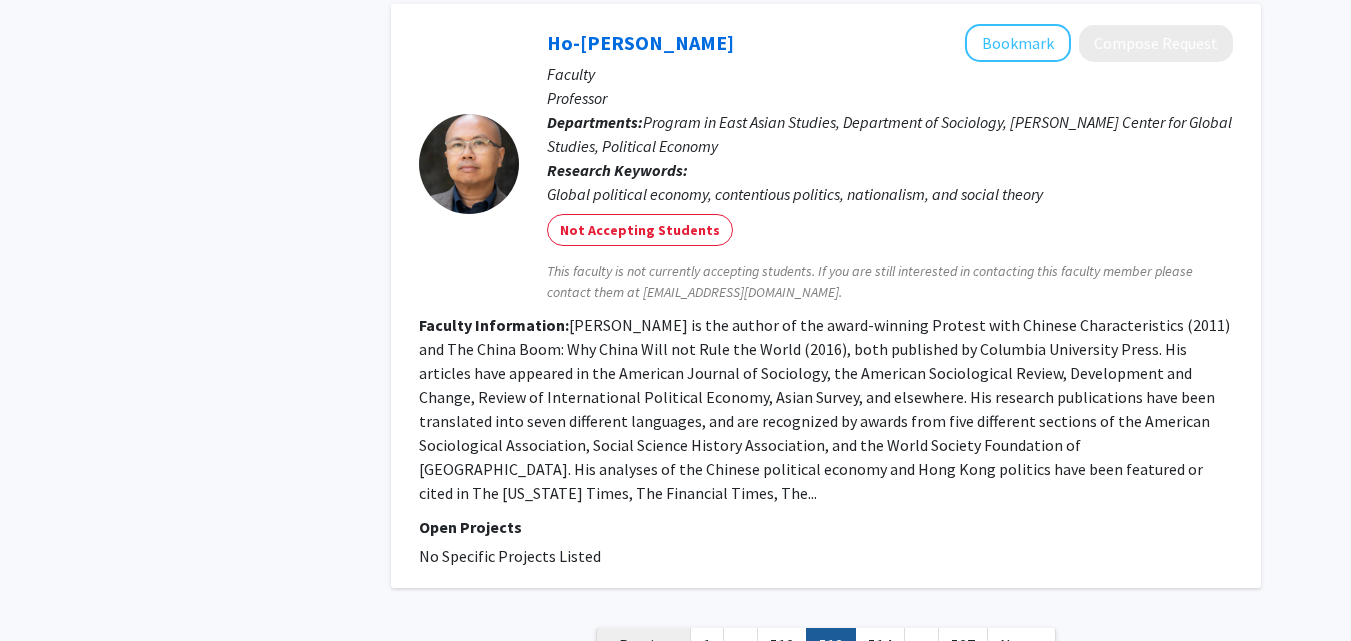 click on "« Previous" 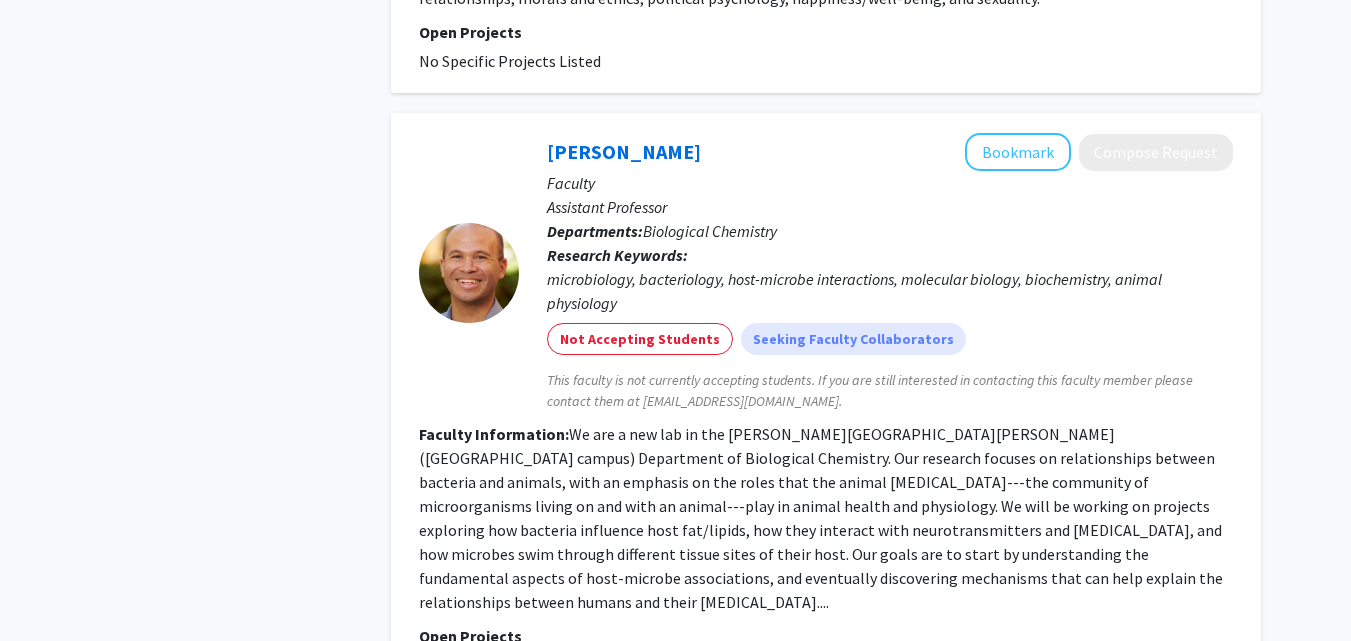 scroll, scrollTop: 5124, scrollLeft: 0, axis: vertical 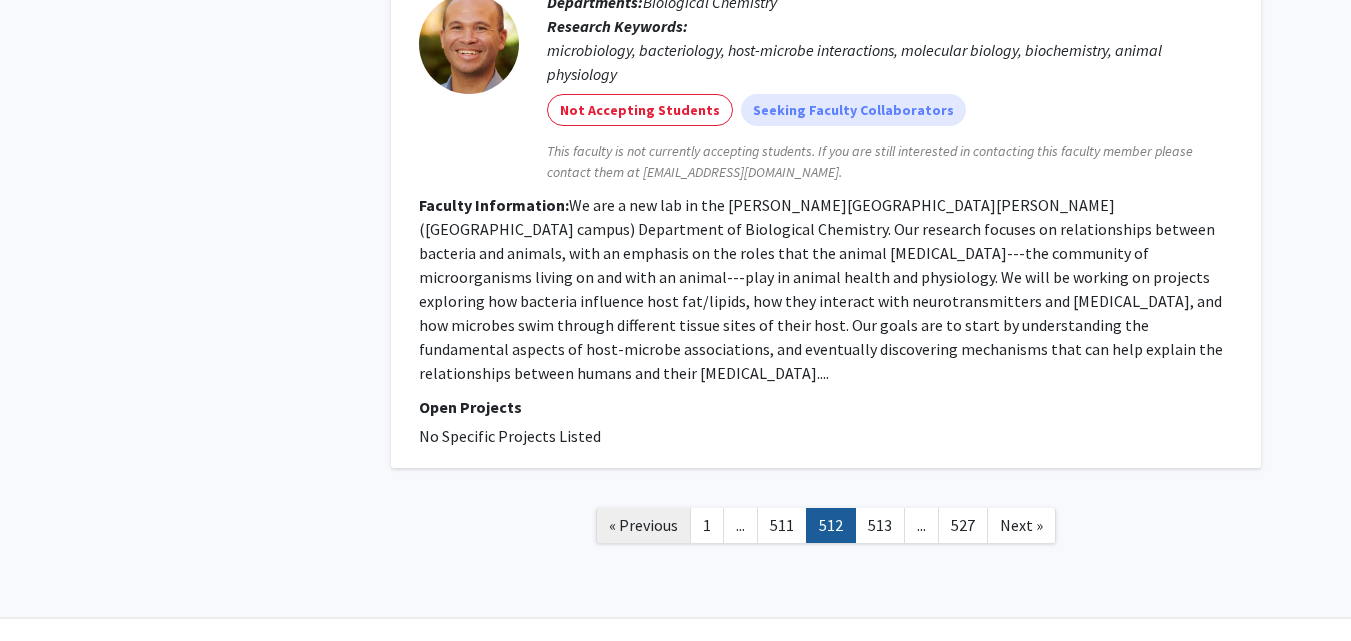 click on "« Previous" 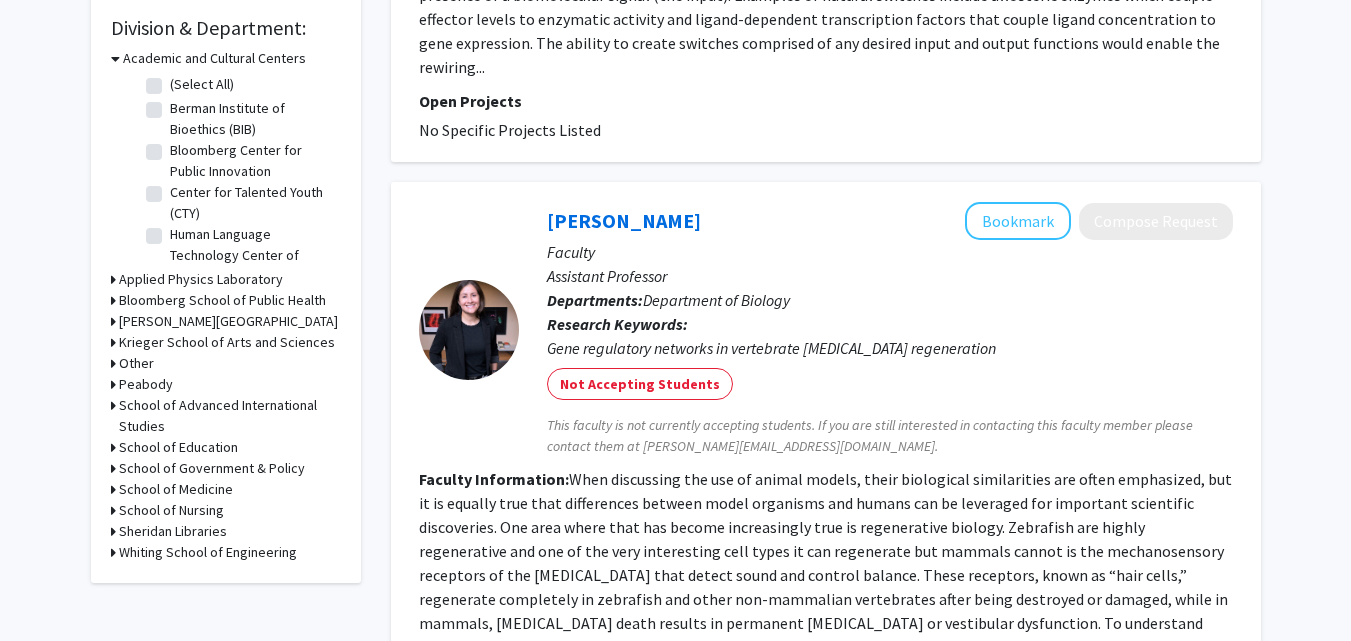 scroll, scrollTop: 0, scrollLeft: 0, axis: both 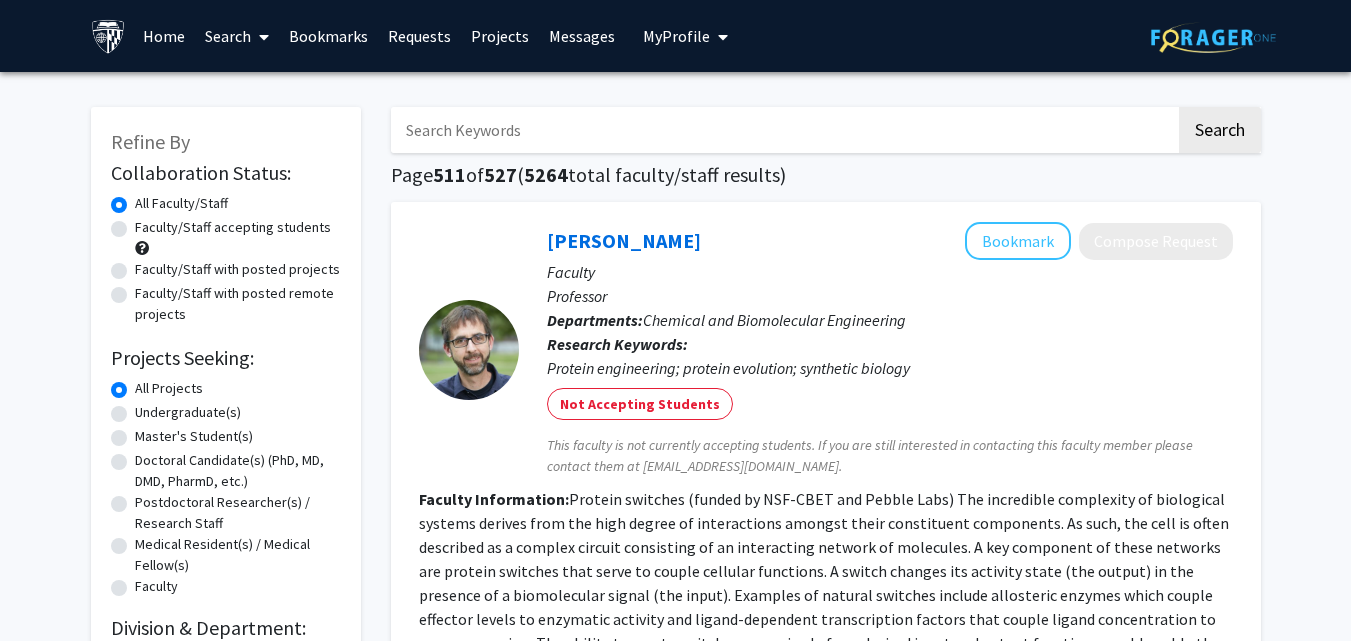 click at bounding box center [783, 130] 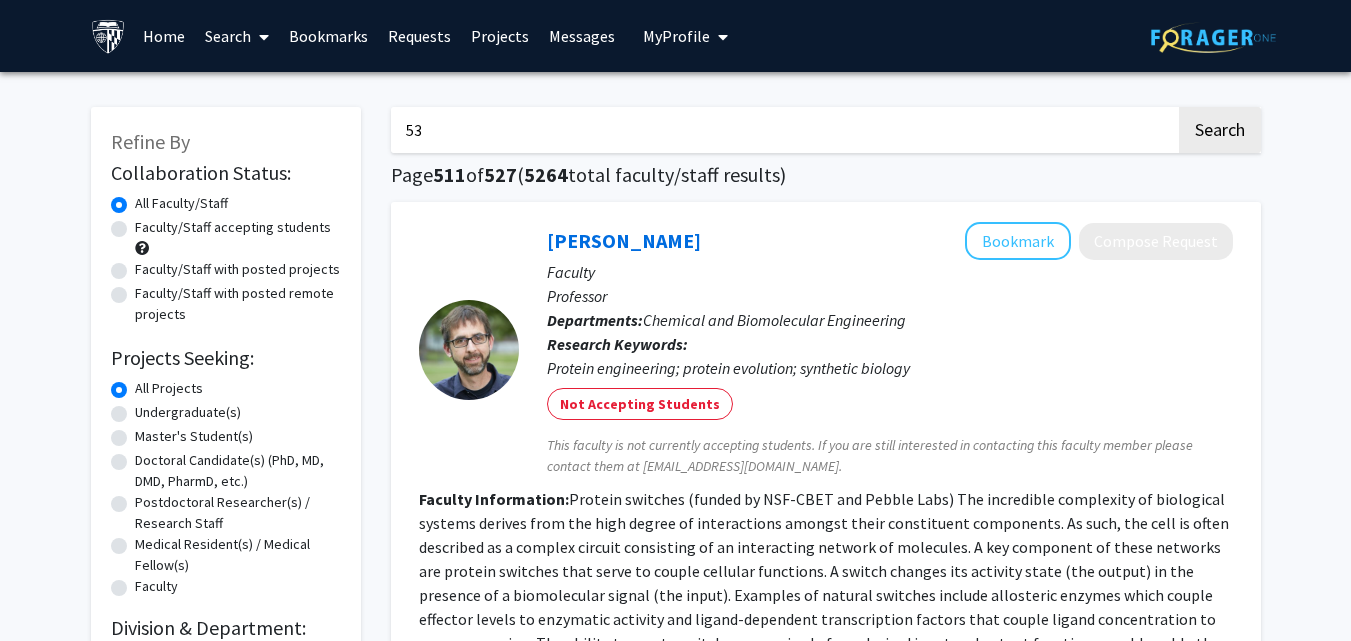 type on "5" 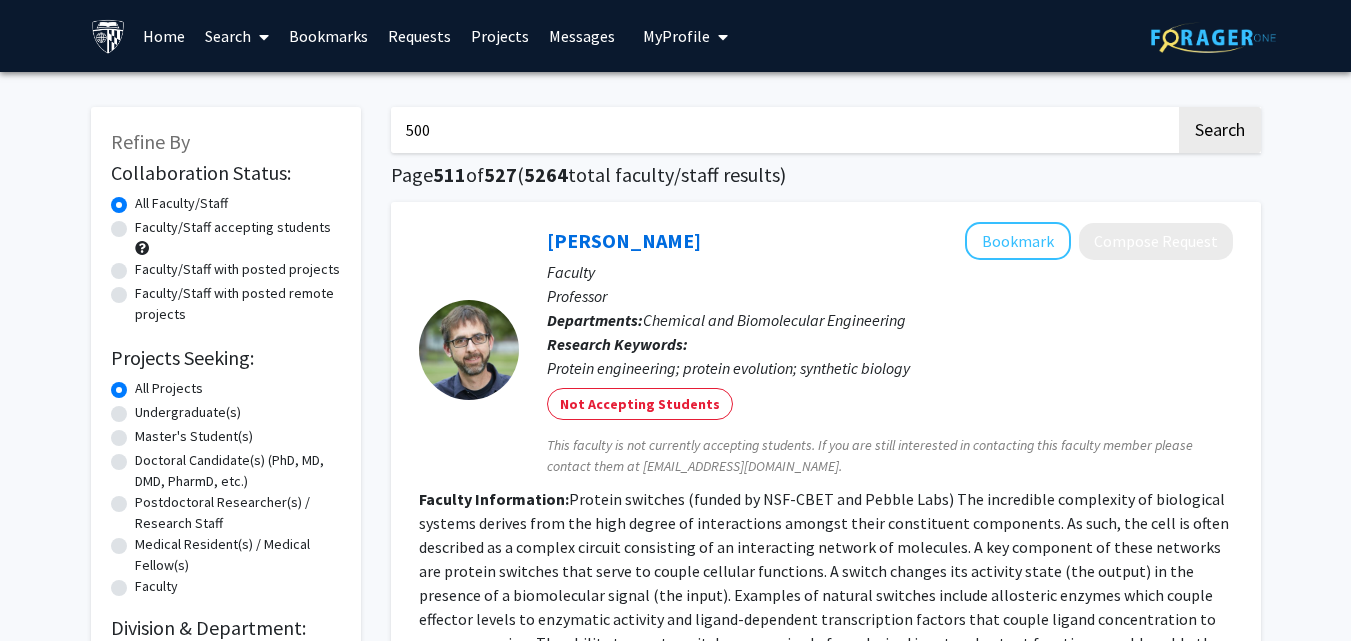 click on "Search" 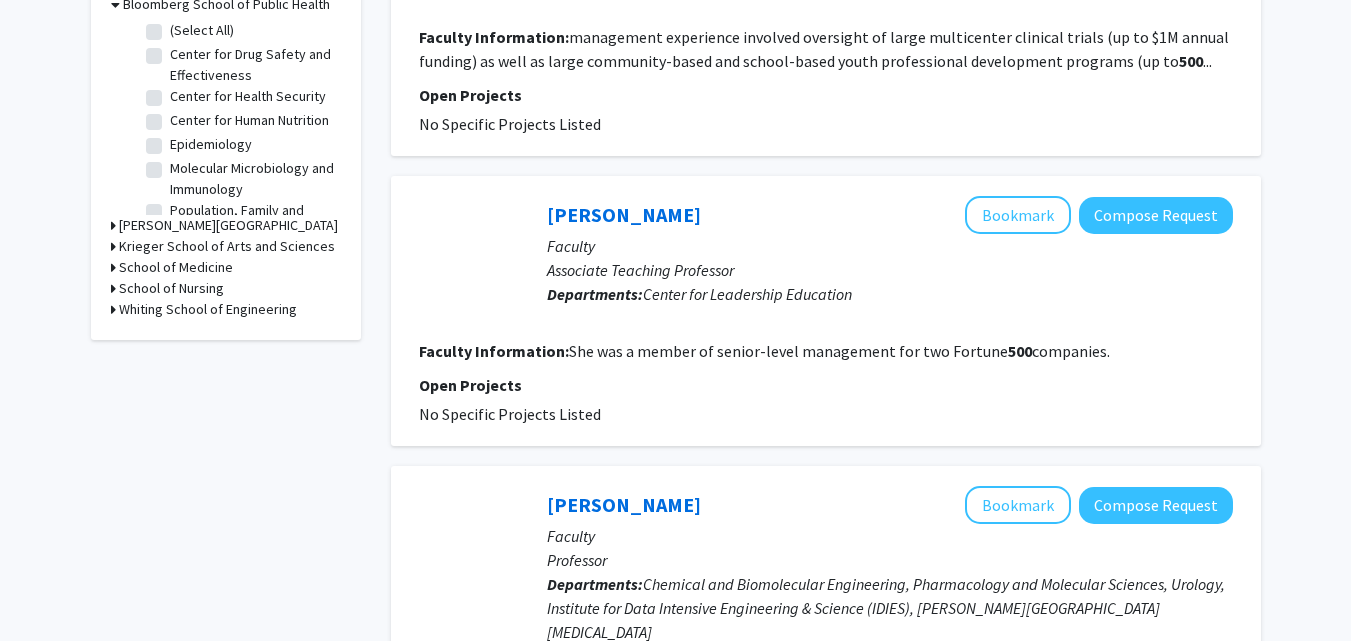 scroll, scrollTop: 0, scrollLeft: 0, axis: both 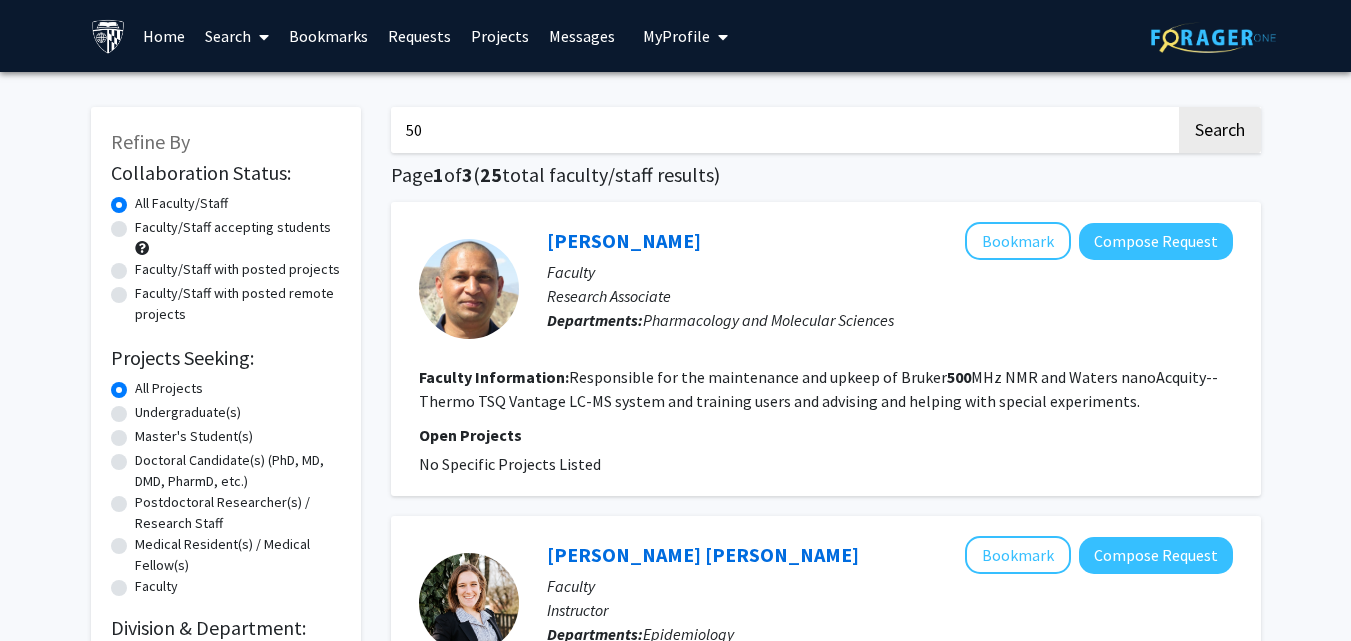 type on "5" 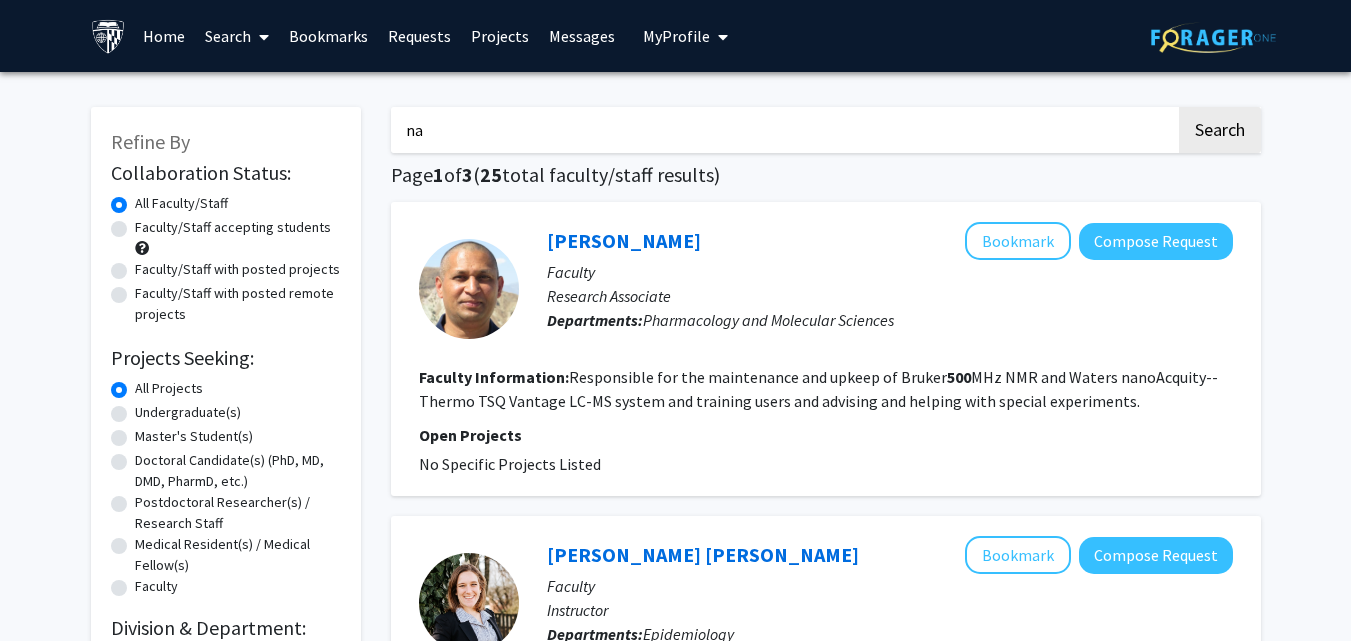 type on "n" 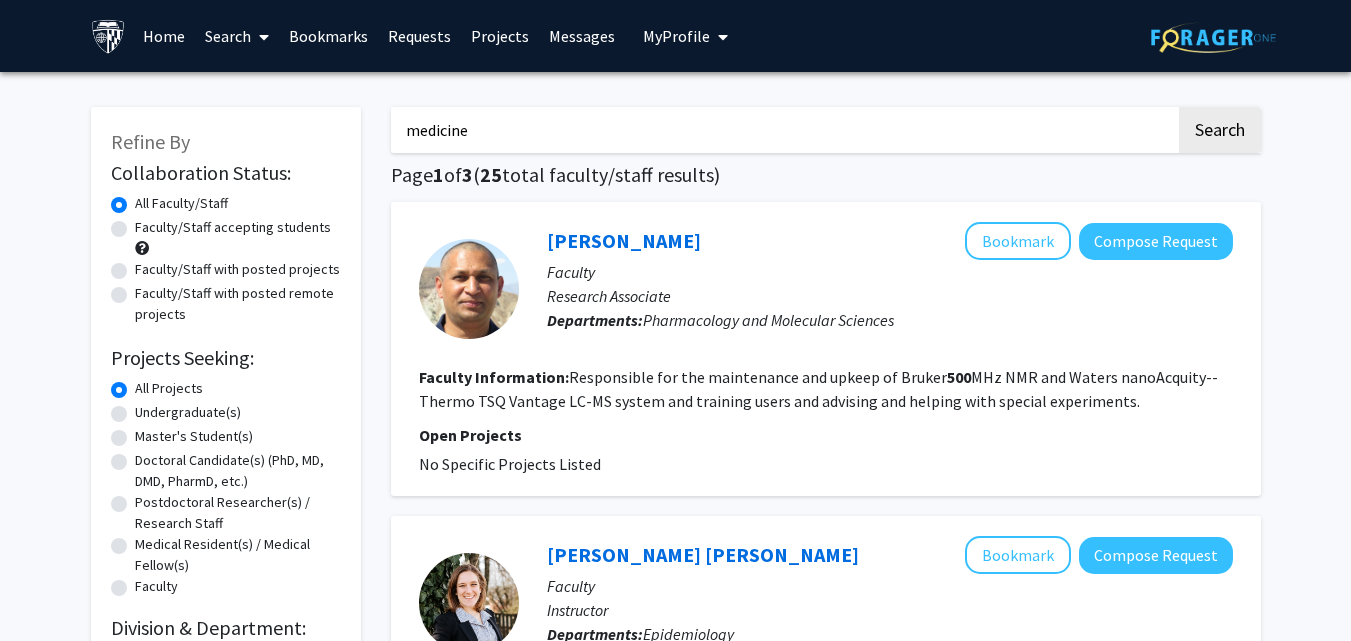 type on "medicine" 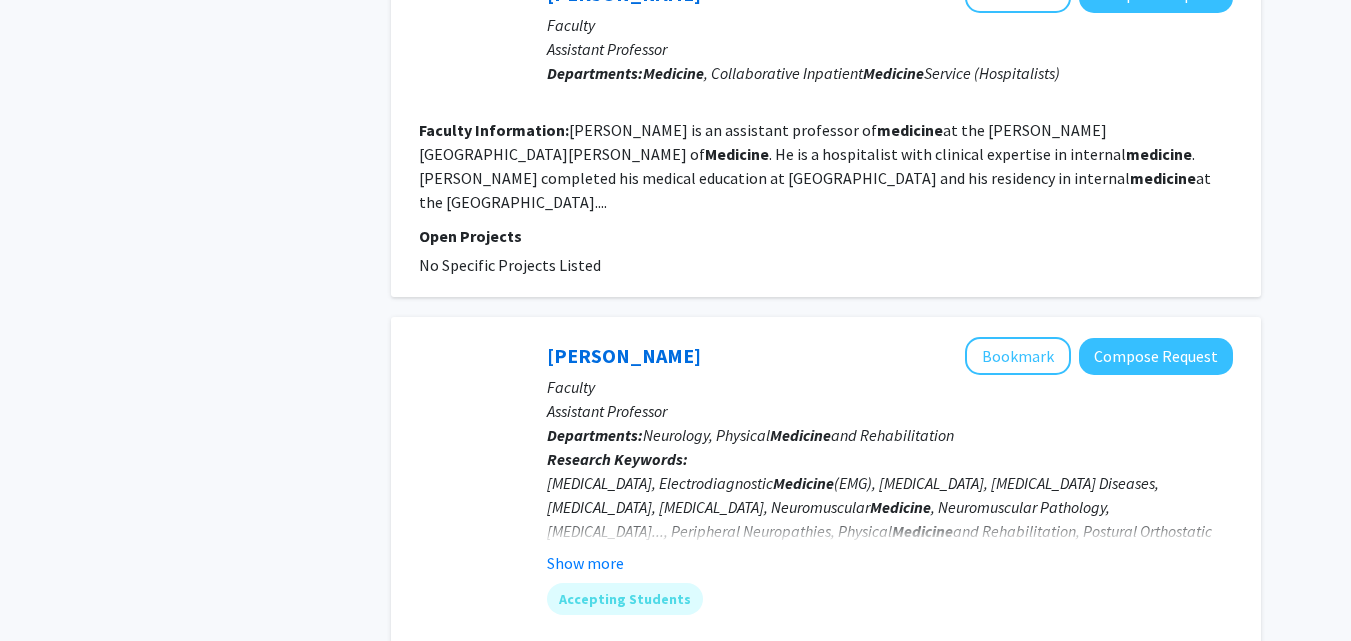 scroll, scrollTop: 4600, scrollLeft: 0, axis: vertical 